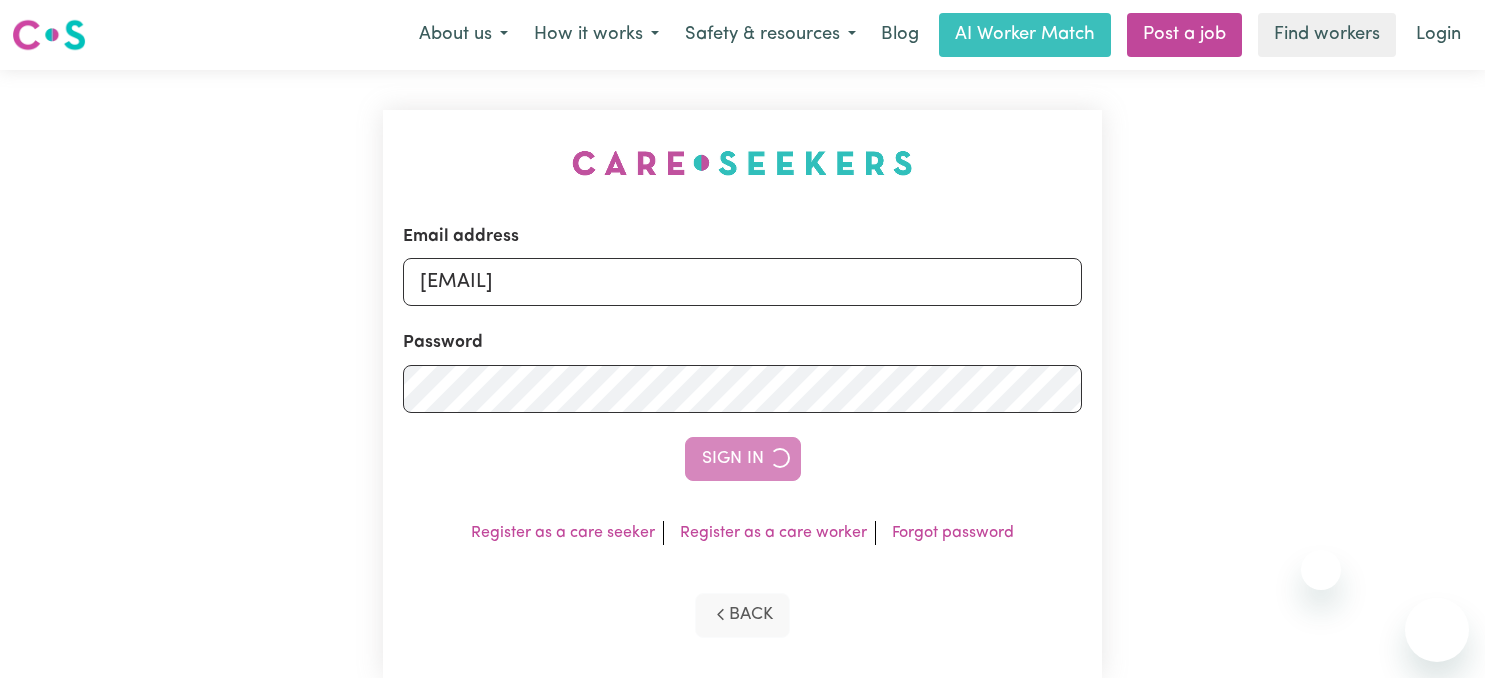scroll, scrollTop: 0, scrollLeft: 0, axis: both 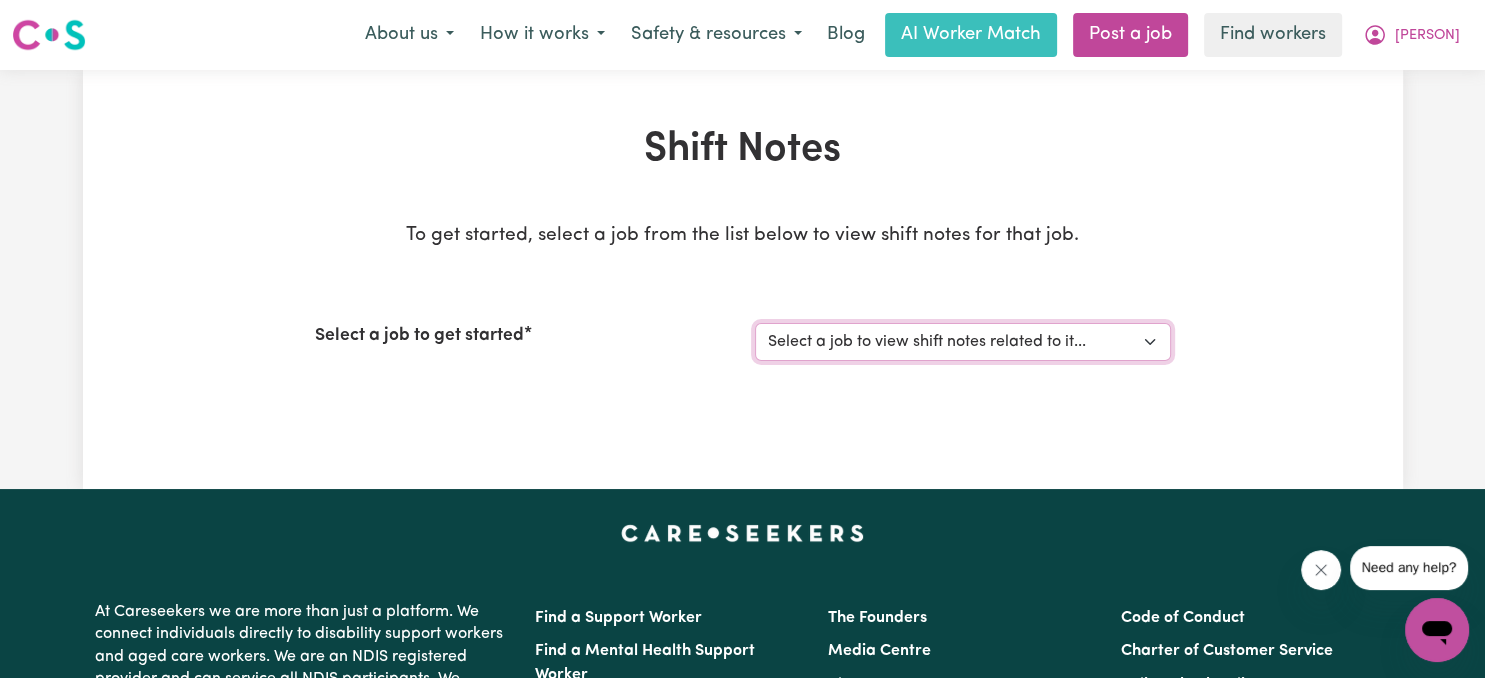 click on "Select a job to view shift notes related to it... [PERSON] Support Work for elderly woman for Personal Care and Domestic Assistance" at bounding box center (963, 342) 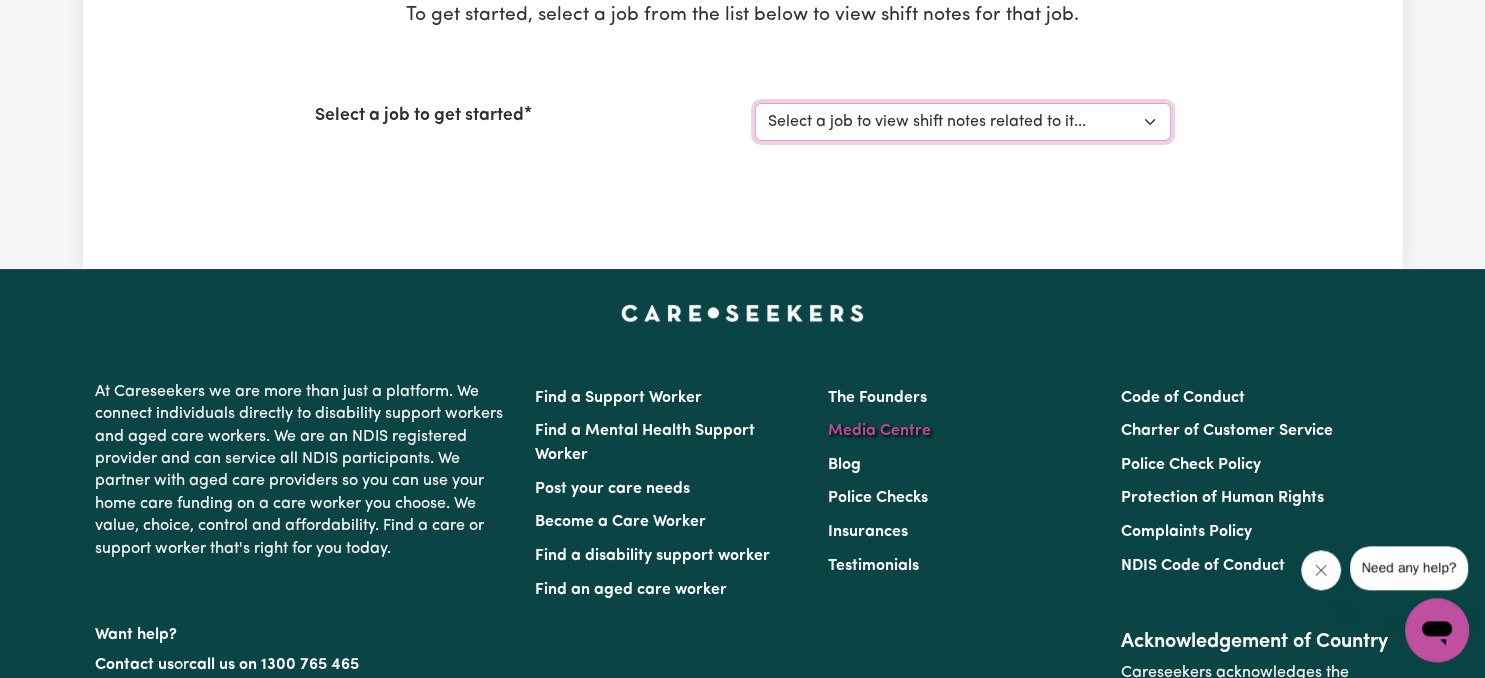 scroll, scrollTop: 0, scrollLeft: 0, axis: both 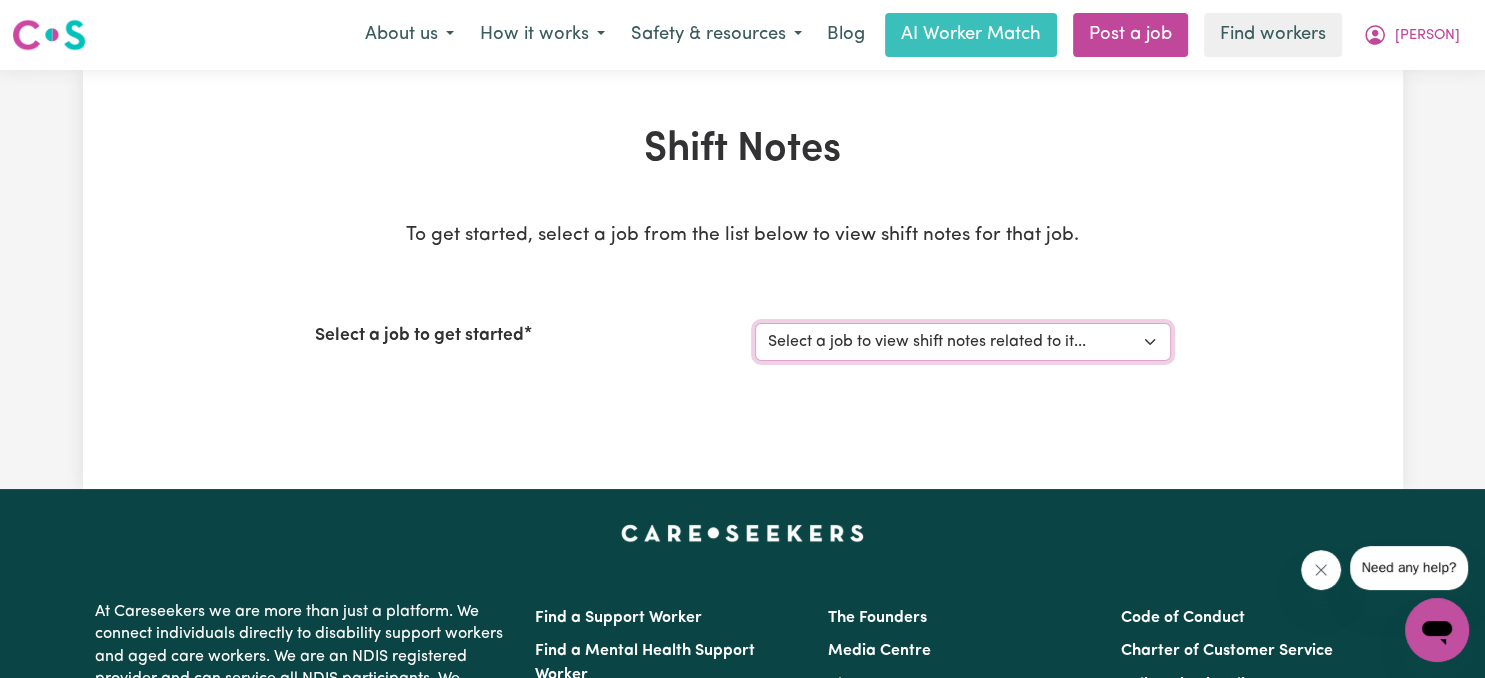 click on "Select a job to view shift notes related to it... [PERSON] Support Work for elderly woman for Personal Care and Domestic Assistance" at bounding box center (963, 342) 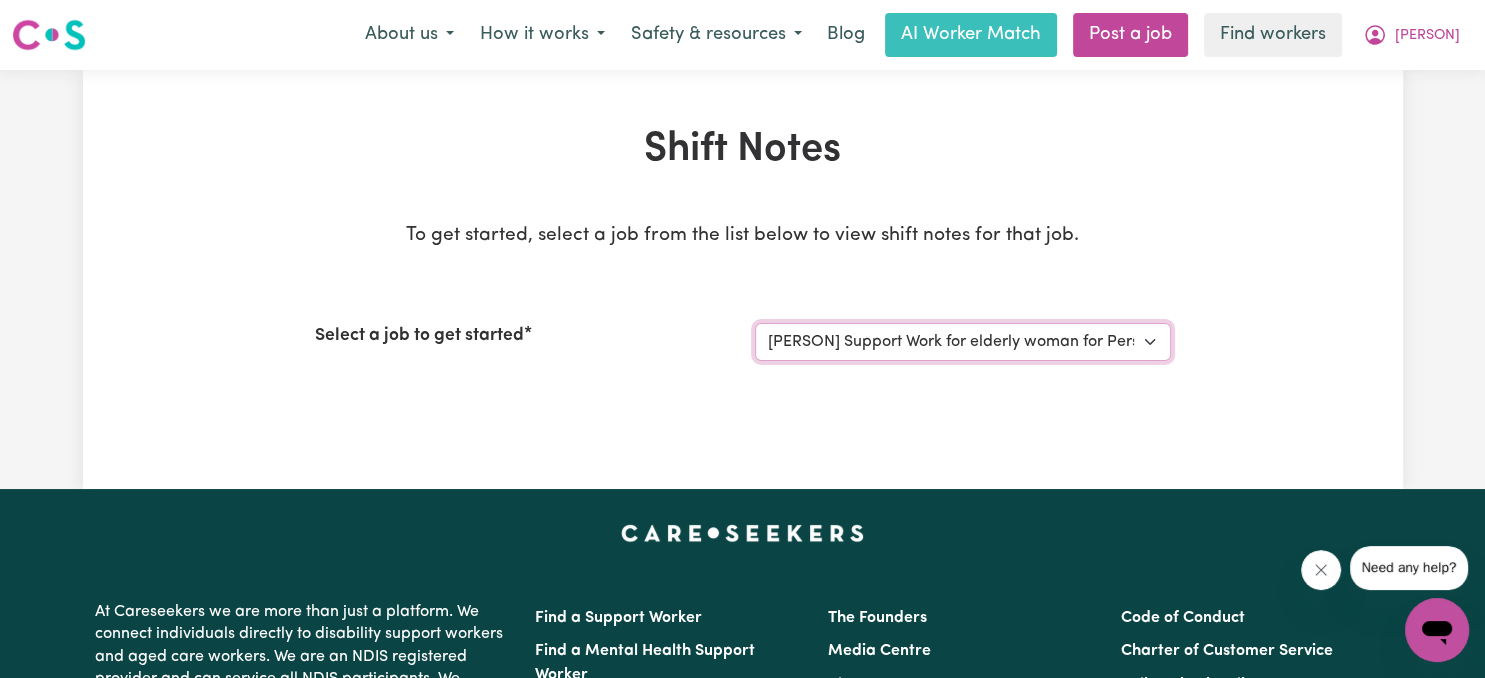 click on "[PERSON] Support Work for elderly woman for Personal Care and Domestic Assistance" at bounding box center (0, 0) 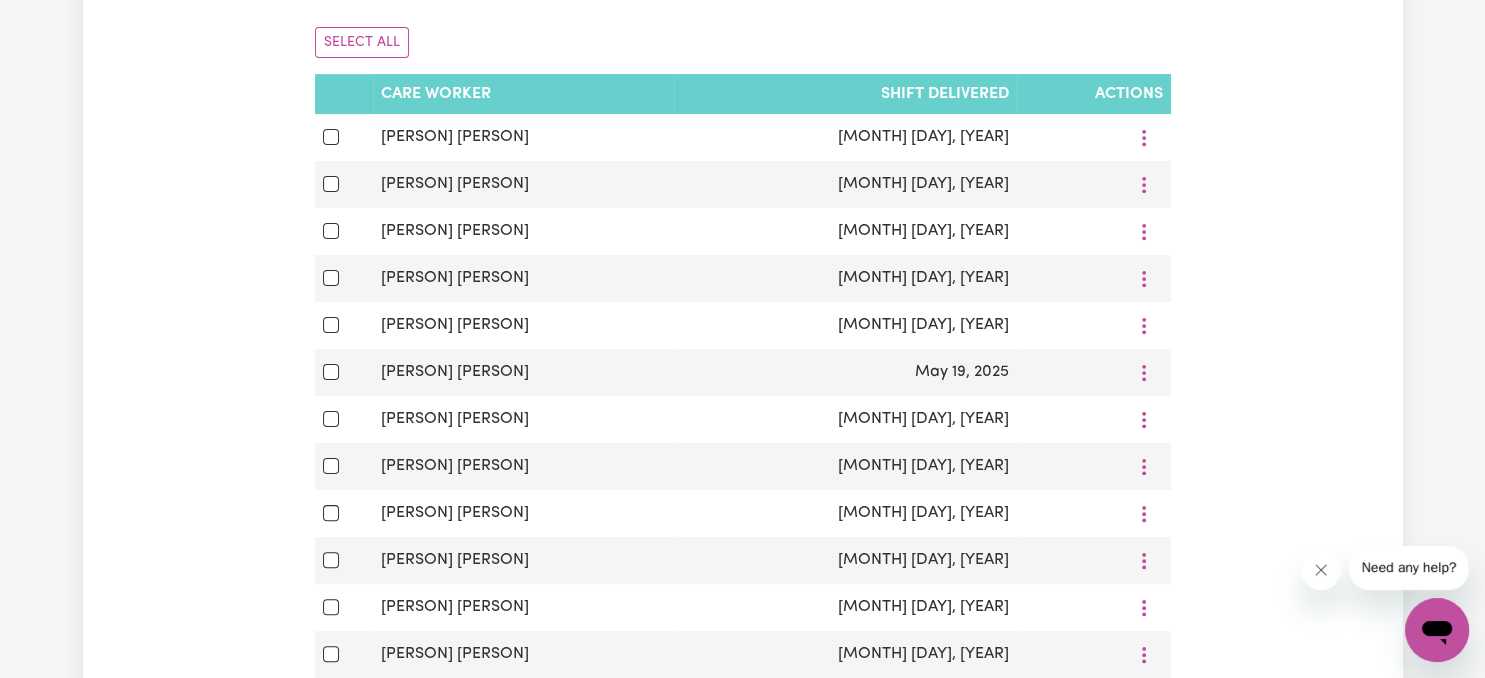 scroll, scrollTop: 0, scrollLeft: 0, axis: both 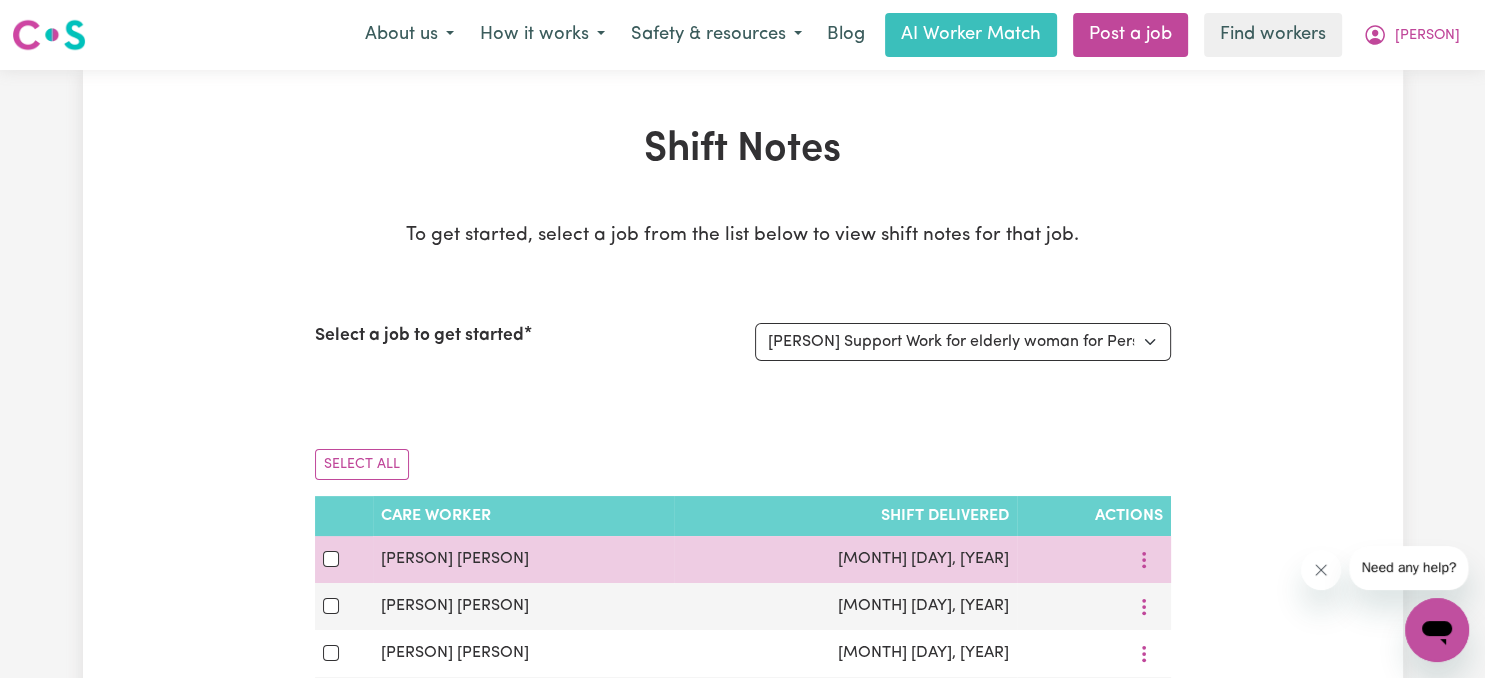 click on "[MONTH] [DAY], [YEAR]" at bounding box center (845, 559) 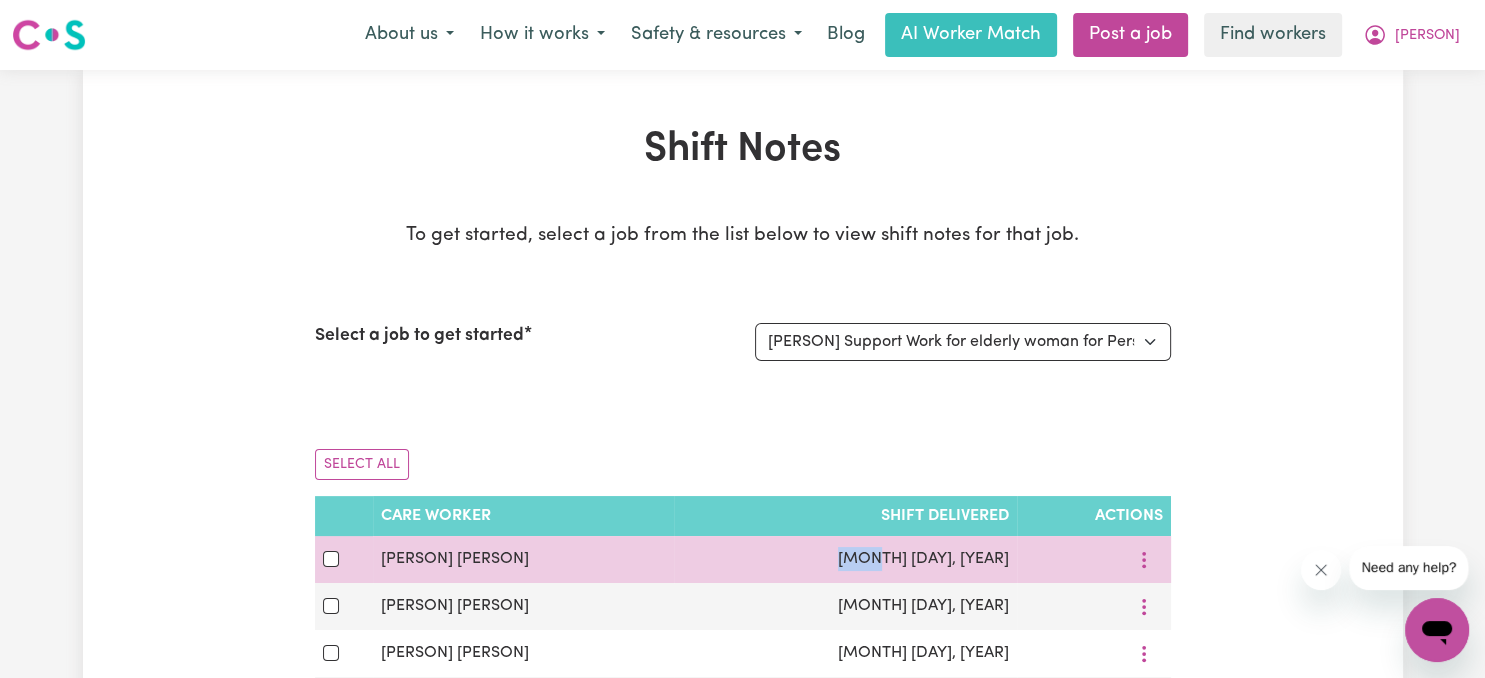 click on "[MONTH] [DAY], [YEAR]" at bounding box center [845, 559] 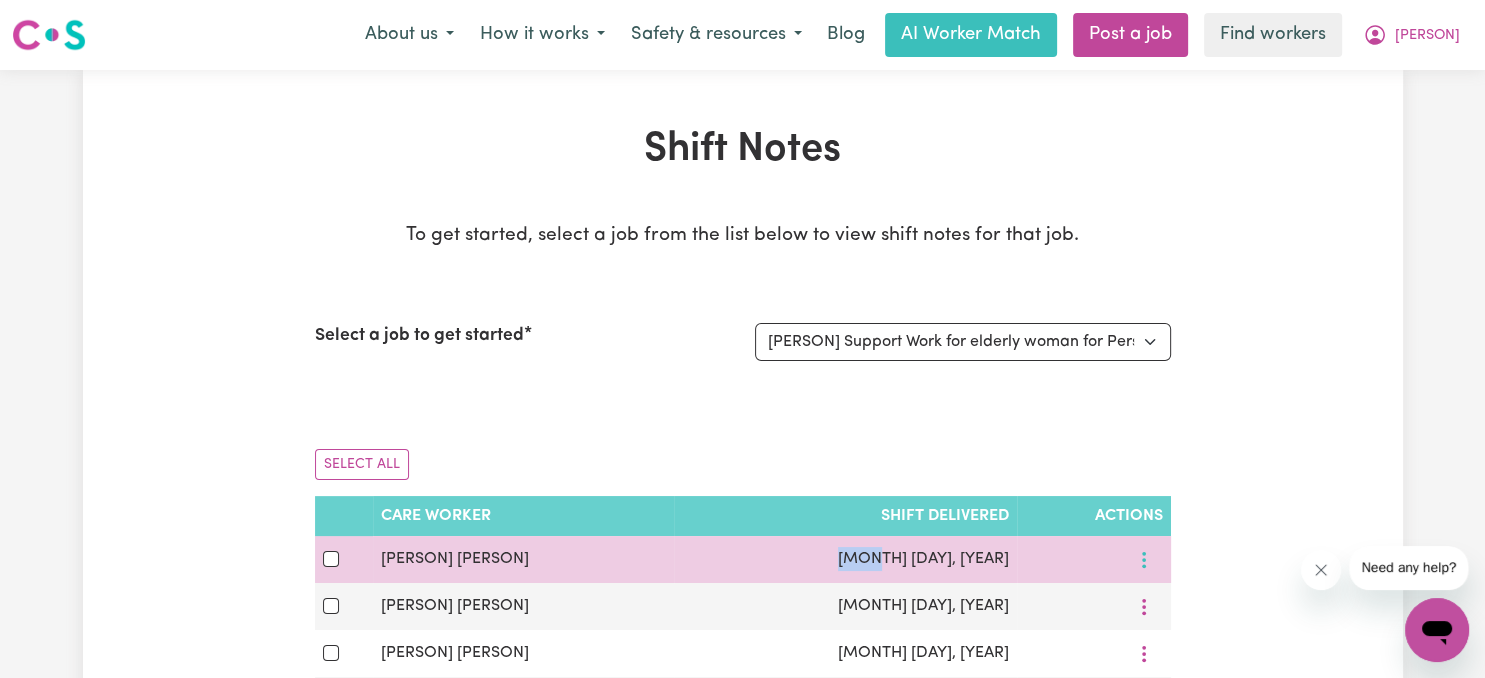 click at bounding box center (1144, 559) 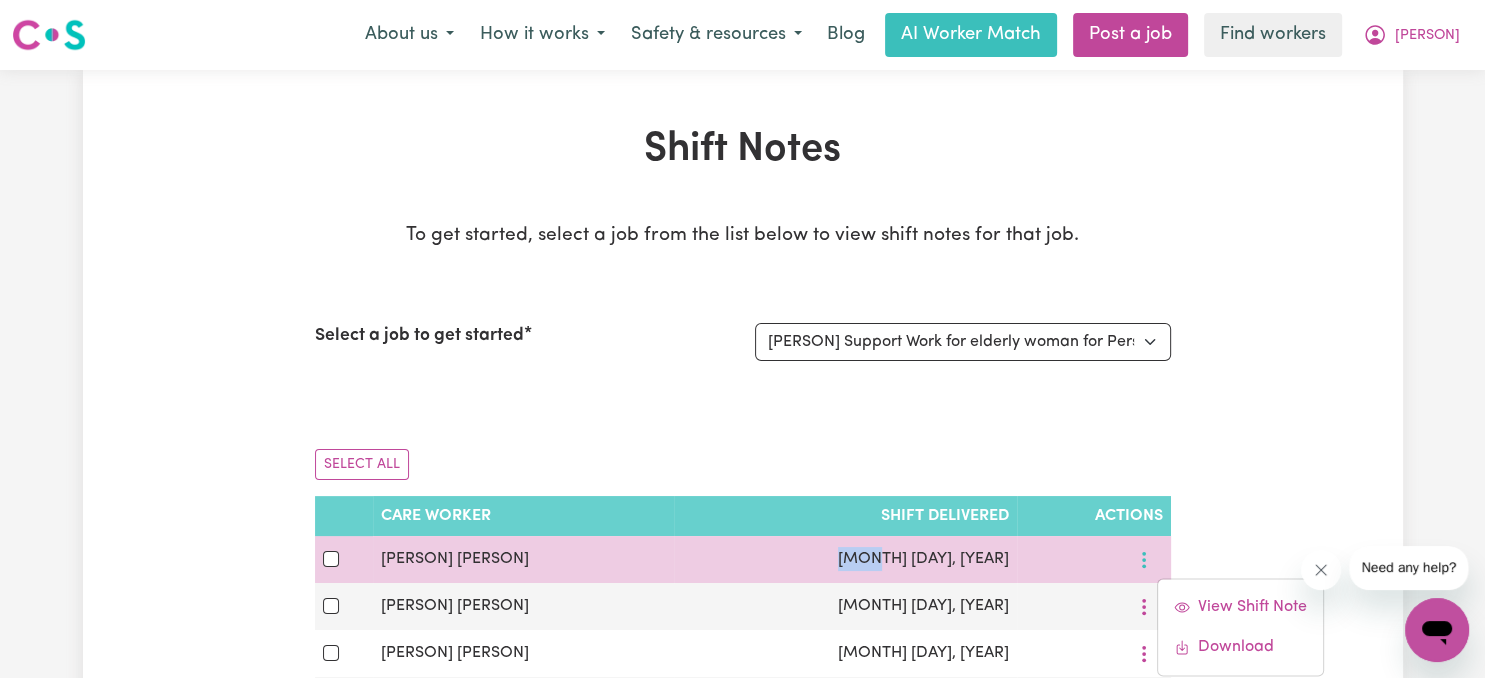 click at bounding box center (1144, 559) 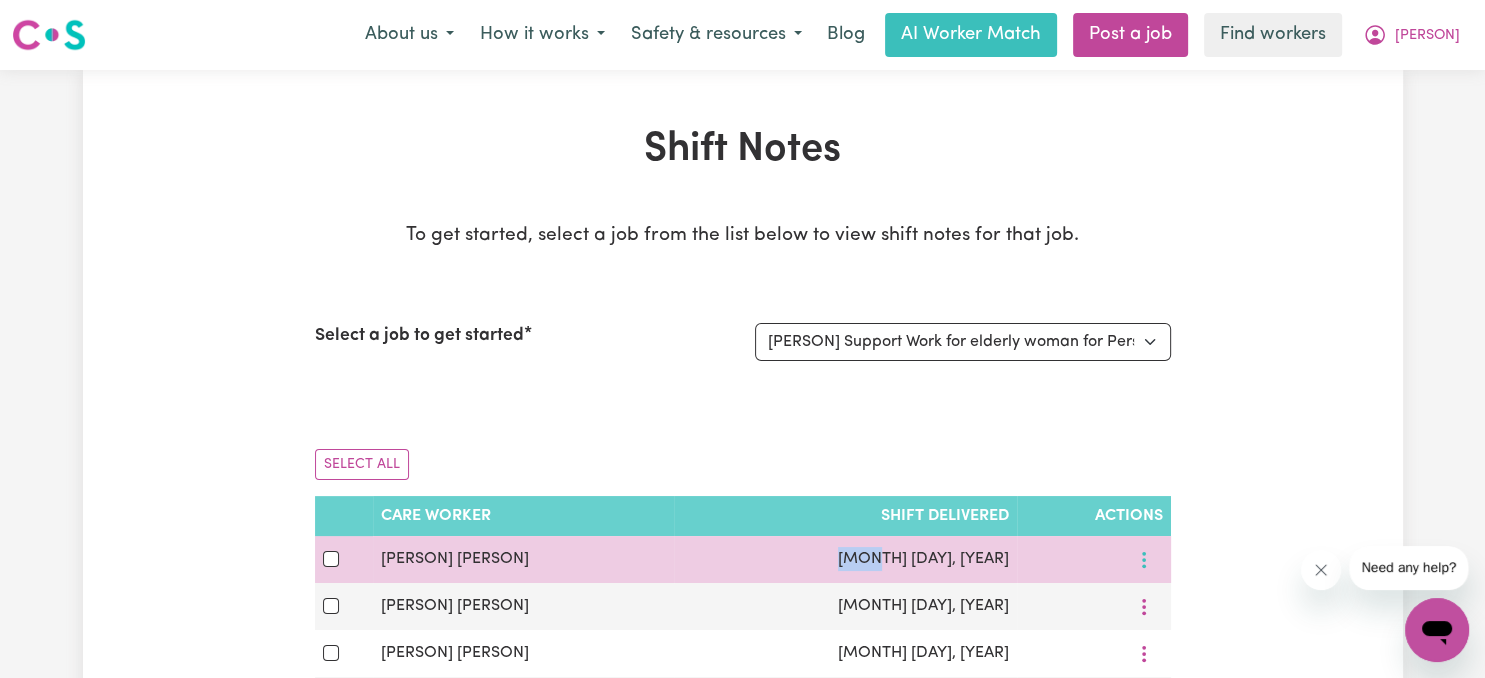click at bounding box center (1144, 559) 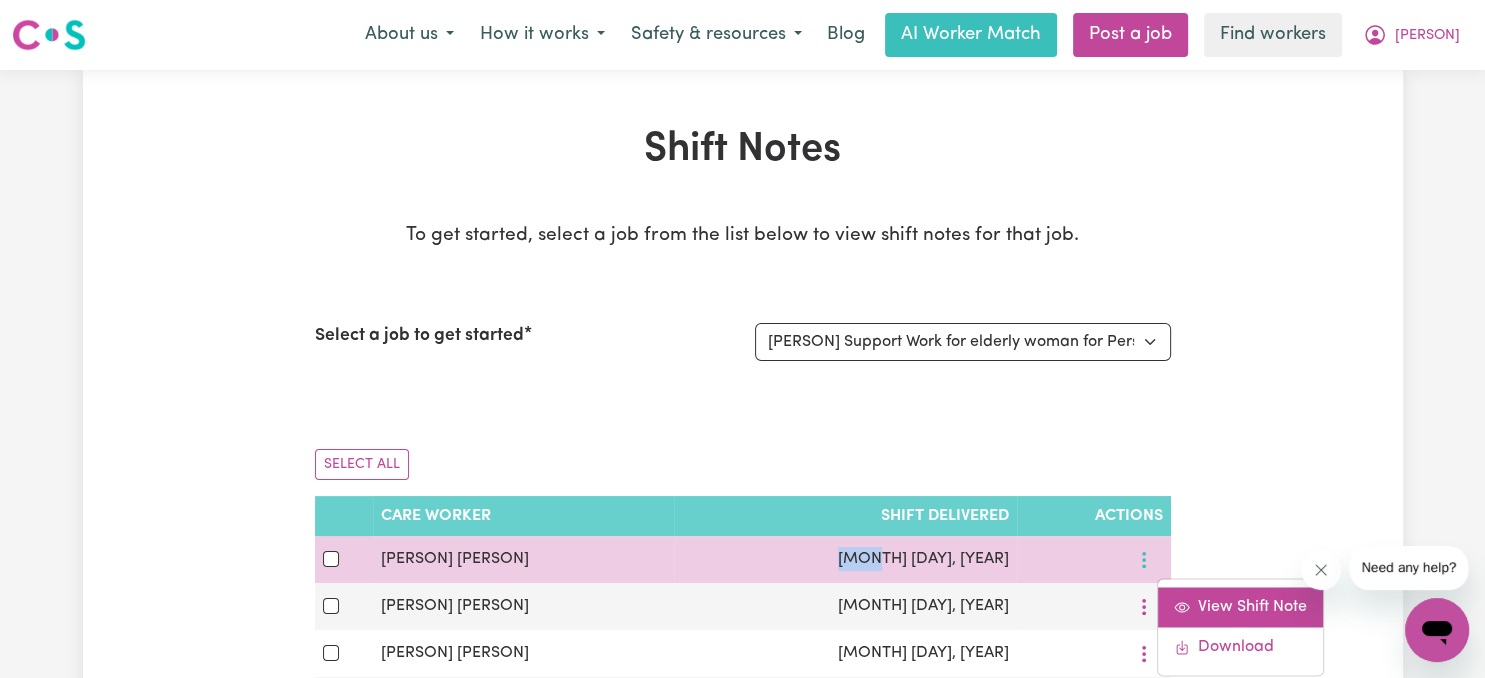 click on "View Shift Note" at bounding box center (1240, 607) 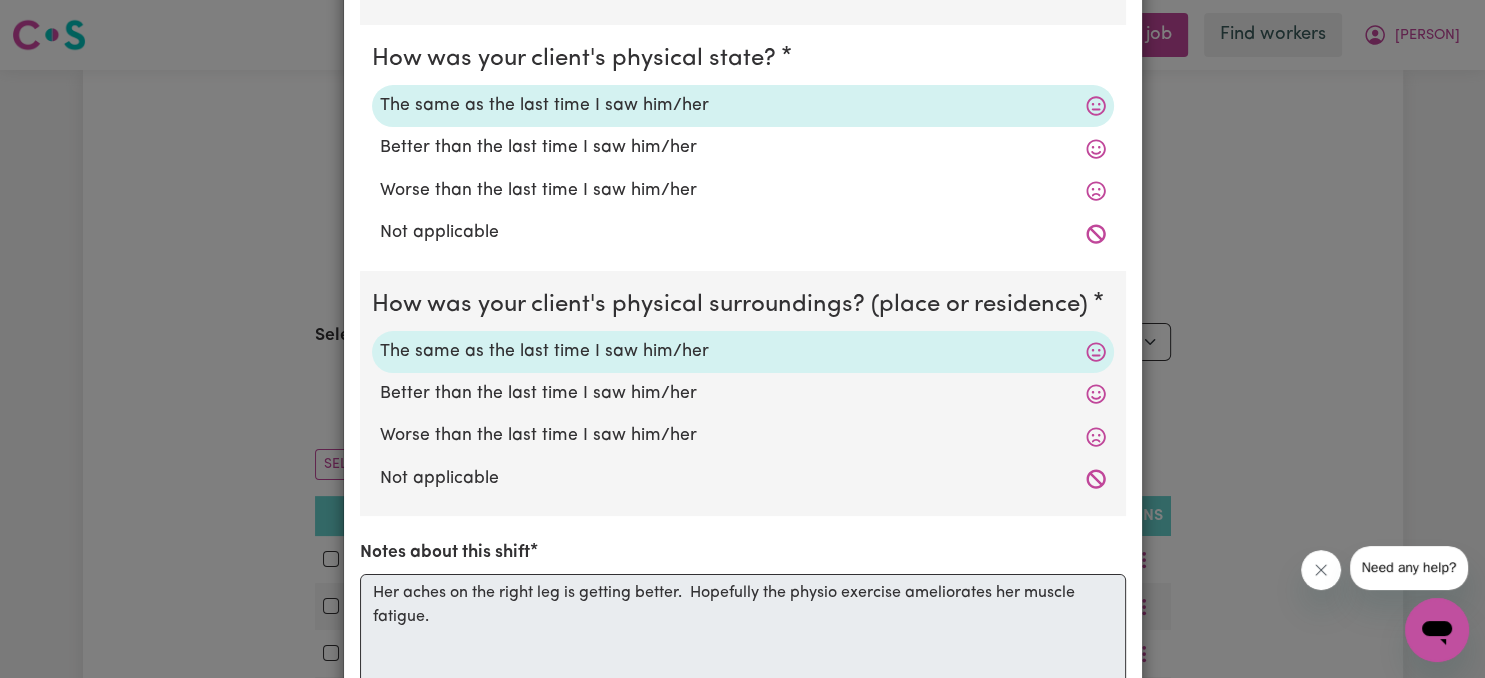 scroll, scrollTop: 716, scrollLeft: 0, axis: vertical 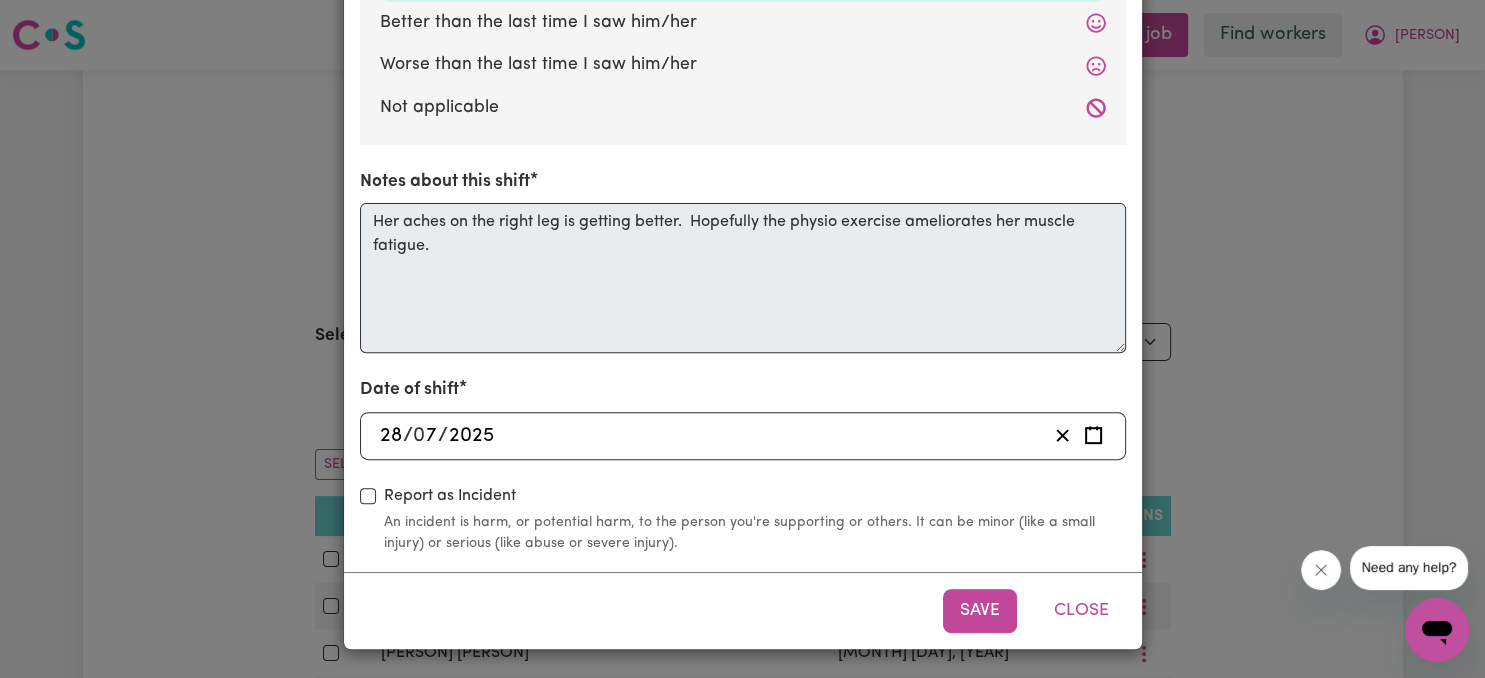 click on "Shift Note ( [DAY] [MONTH], [YEAR] ) How was your client's mental state? The same as the last time I saw him/her Better than the last time I saw him/her Worse than the last time I saw him/her Not applicable How was your client's physical state? The same as the last time I saw him/her Better than the last time I saw him/her Worse than the last time I saw him/her Not applicable How was your client's physical surroundings? (place or residence) The same as the last time I saw him/her Better than the last time I saw him/her Worse than the last time I saw him/her Not applicable Notes about this shift Her aches on the right leg is getting better. Hopefully the physio exercise ameliorates her muscle fatigue. Date of shift [YEAR]-[MONTH]-[DAY] [DAY] / [MONTH] / [YEAR] Report as Incident An incident is harm, or potential harm, to the person you're supporting or others. It can be minor (like a small injury) or serious (like abuse or severe injury). Save Close" at bounding box center (742, 339) 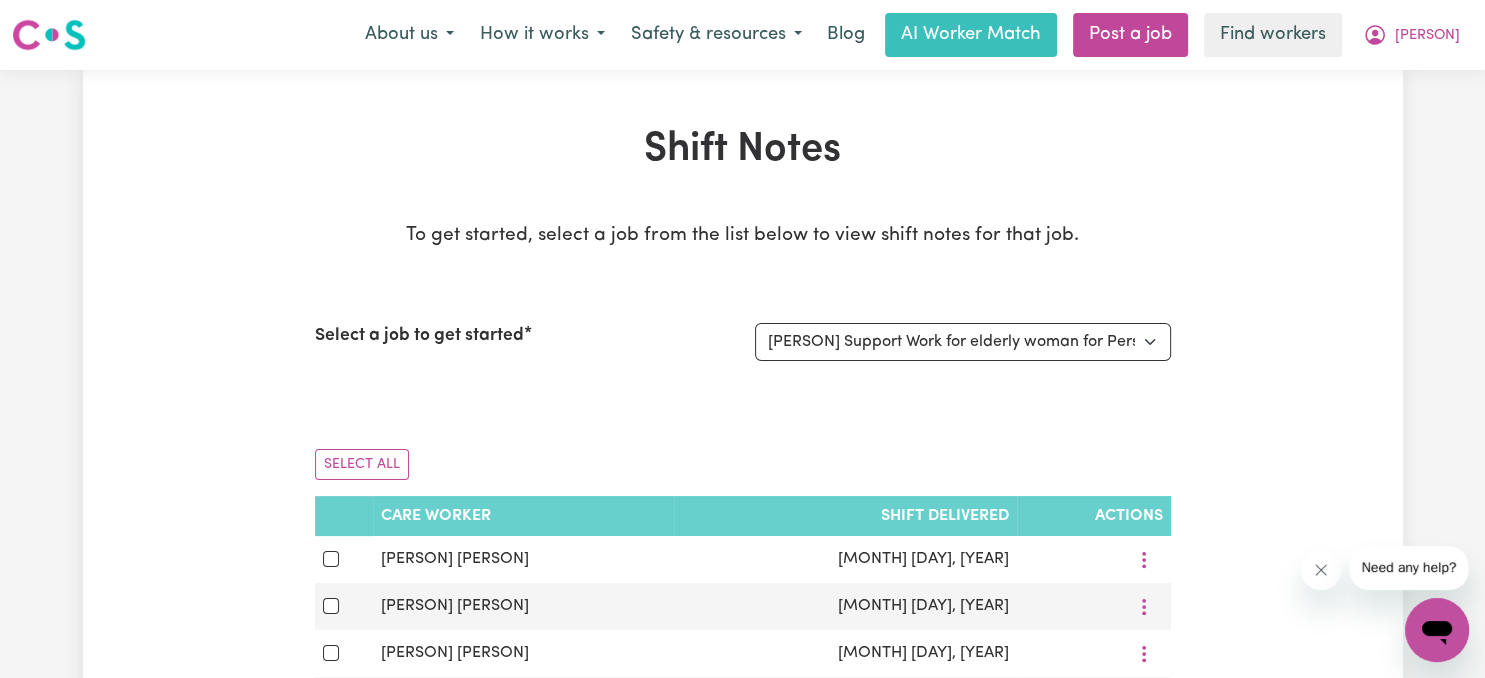 scroll, scrollTop: 0, scrollLeft: 0, axis: both 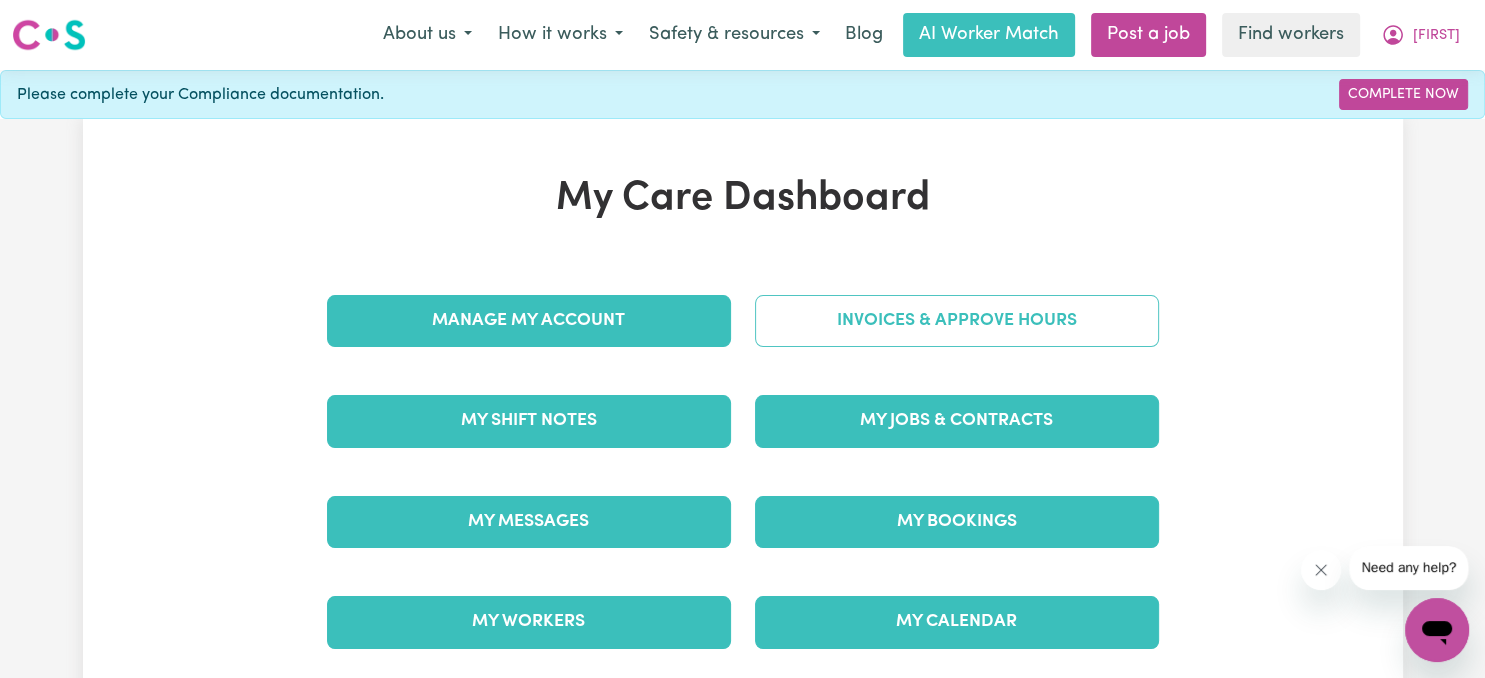 click on "Invoices & Approve Hours" at bounding box center (957, 321) 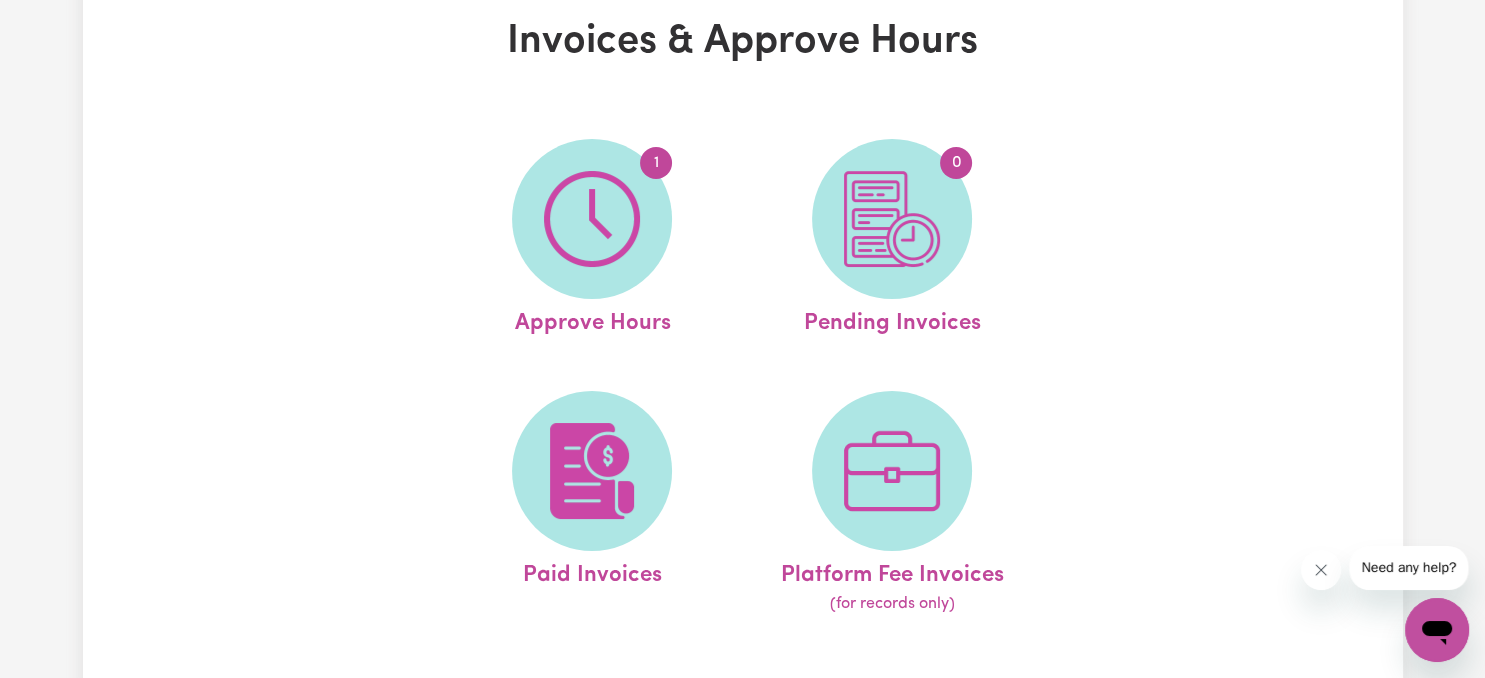 scroll, scrollTop: 211, scrollLeft: 0, axis: vertical 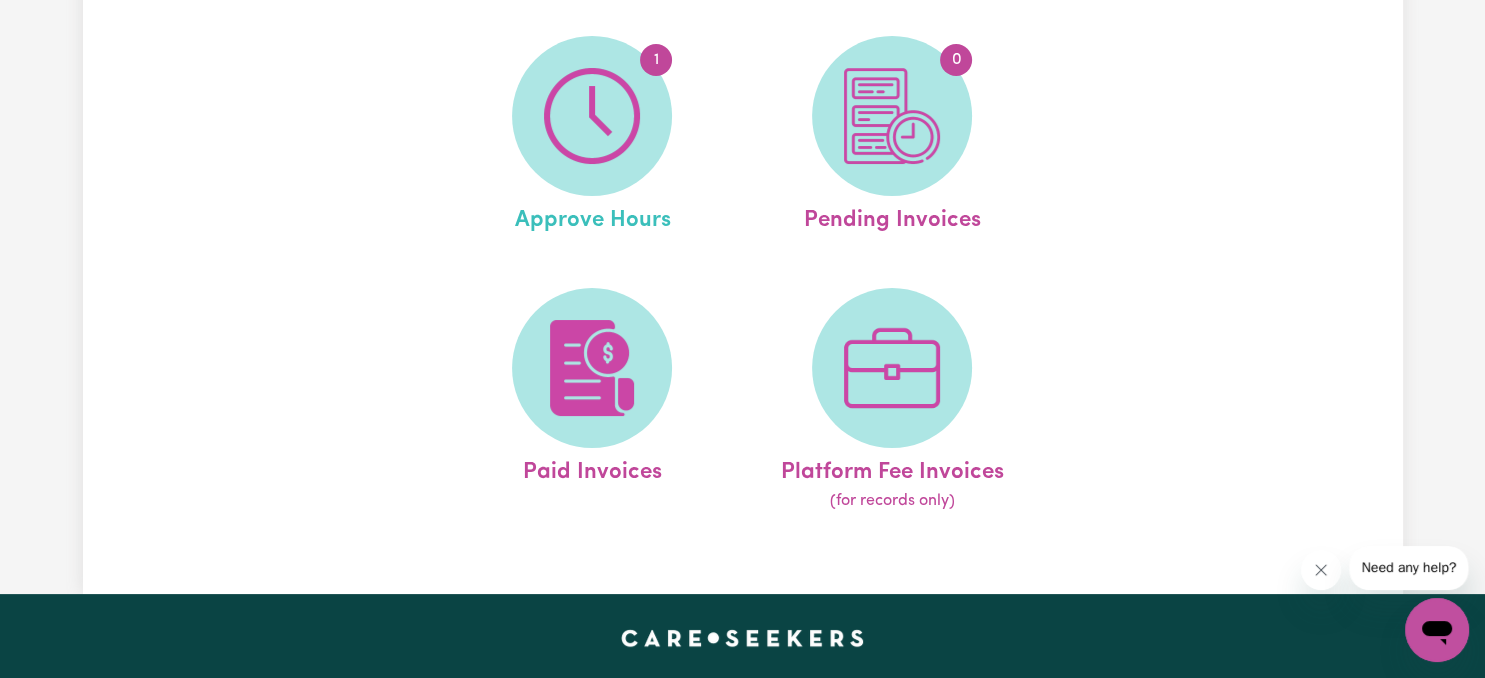 click on "Approve Hours" at bounding box center [592, 217] 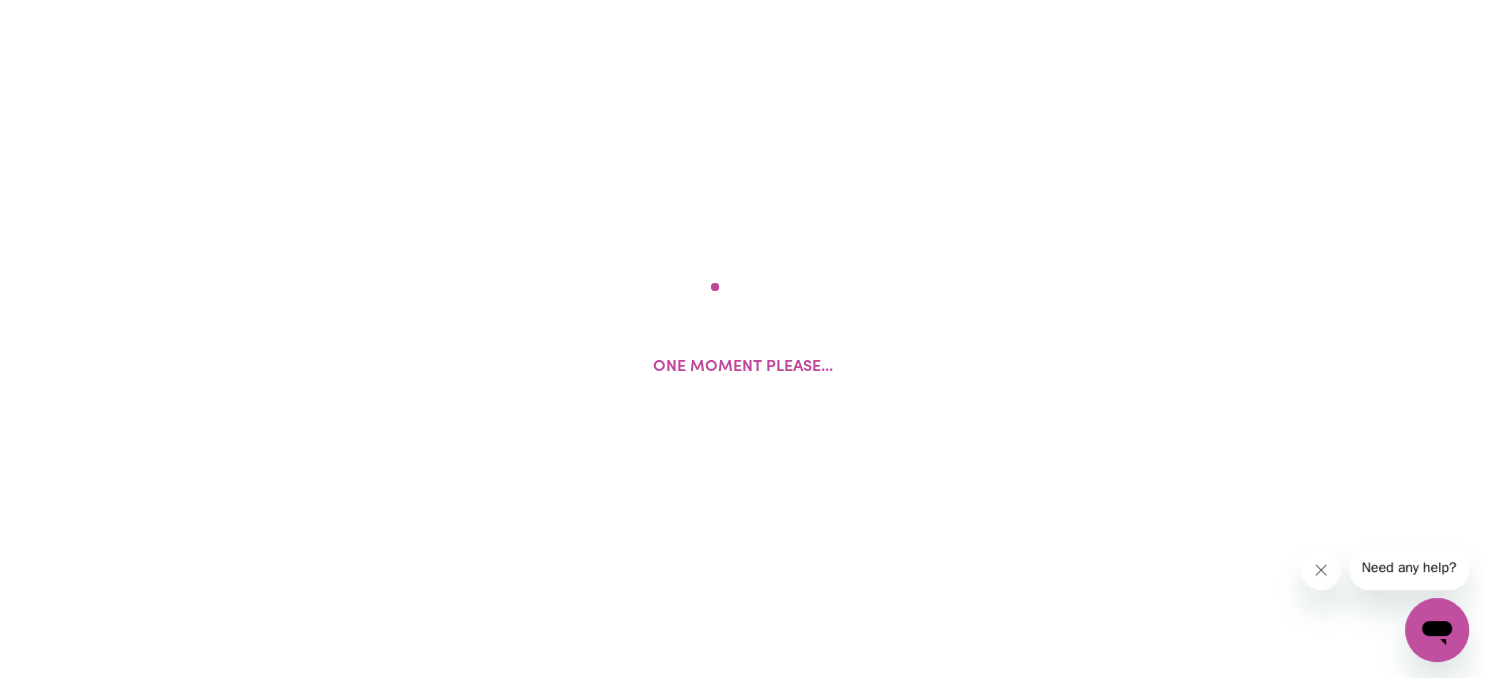 scroll, scrollTop: 0, scrollLeft: 0, axis: both 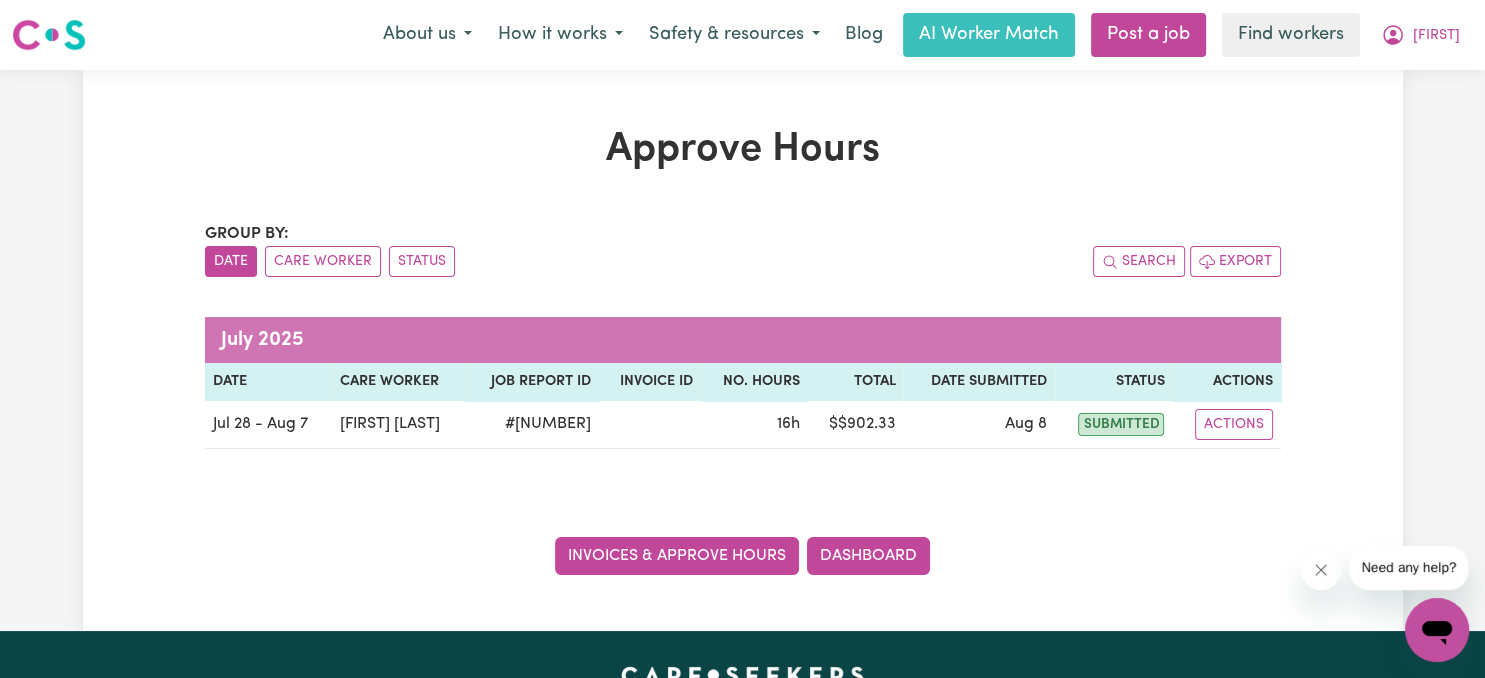 click on "Invoices & Approve Hours" at bounding box center (677, 556) 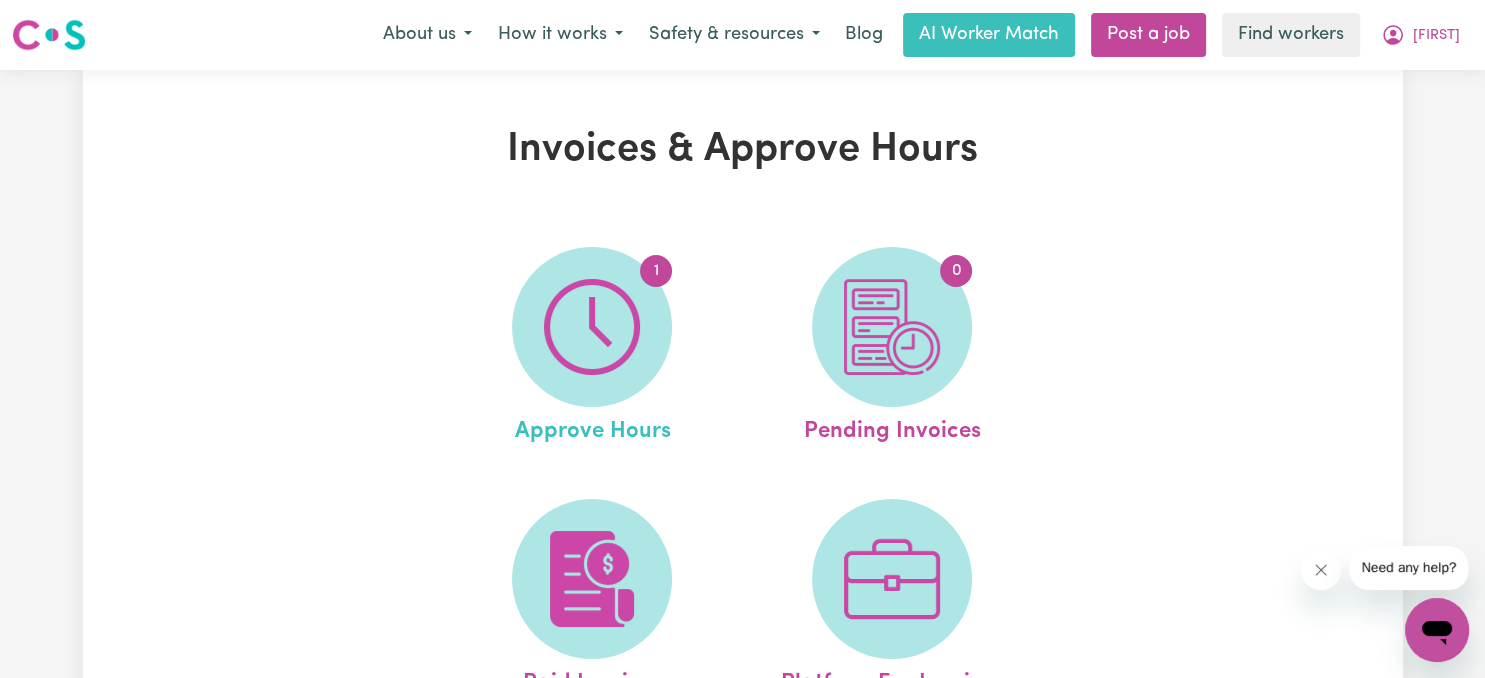 click on "Approve Hours" at bounding box center [592, 428] 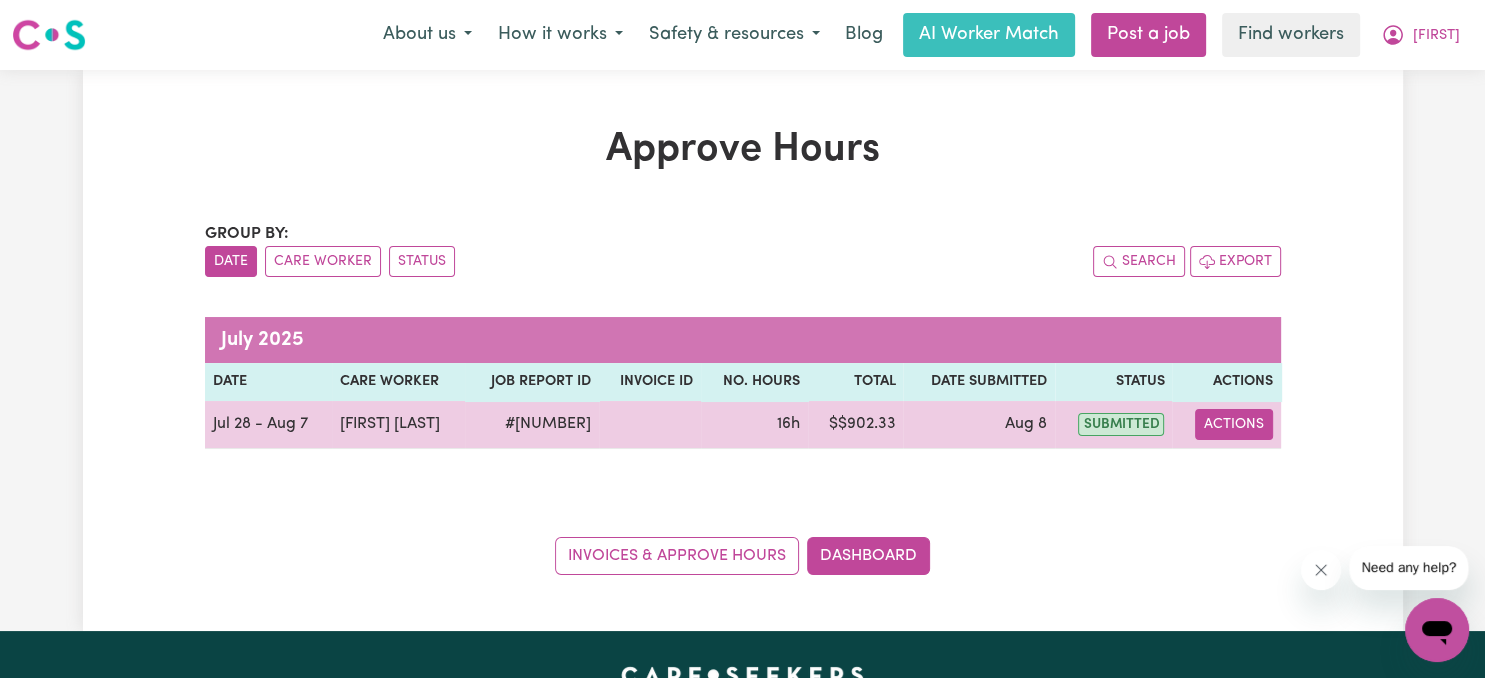 click on "Actions" at bounding box center [1234, 424] 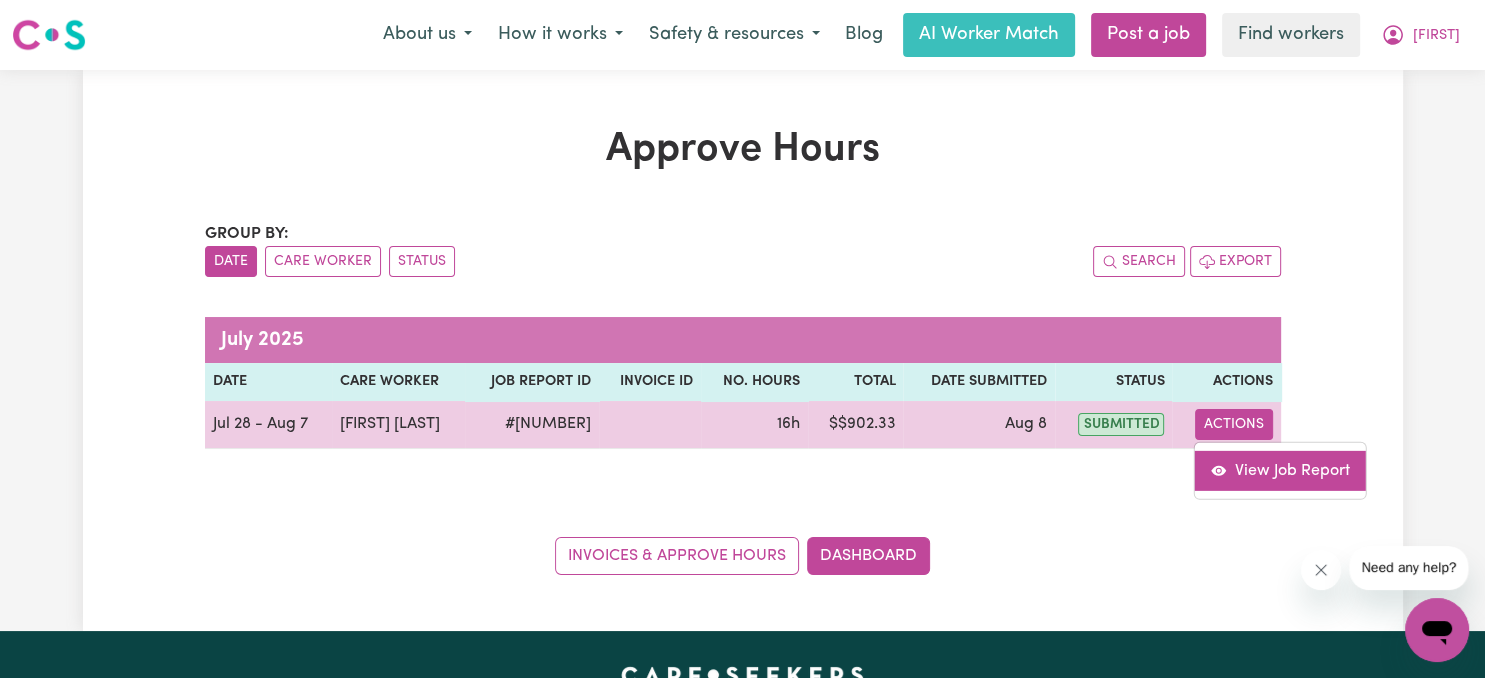 click on "View Job Report" at bounding box center [1280, 470] 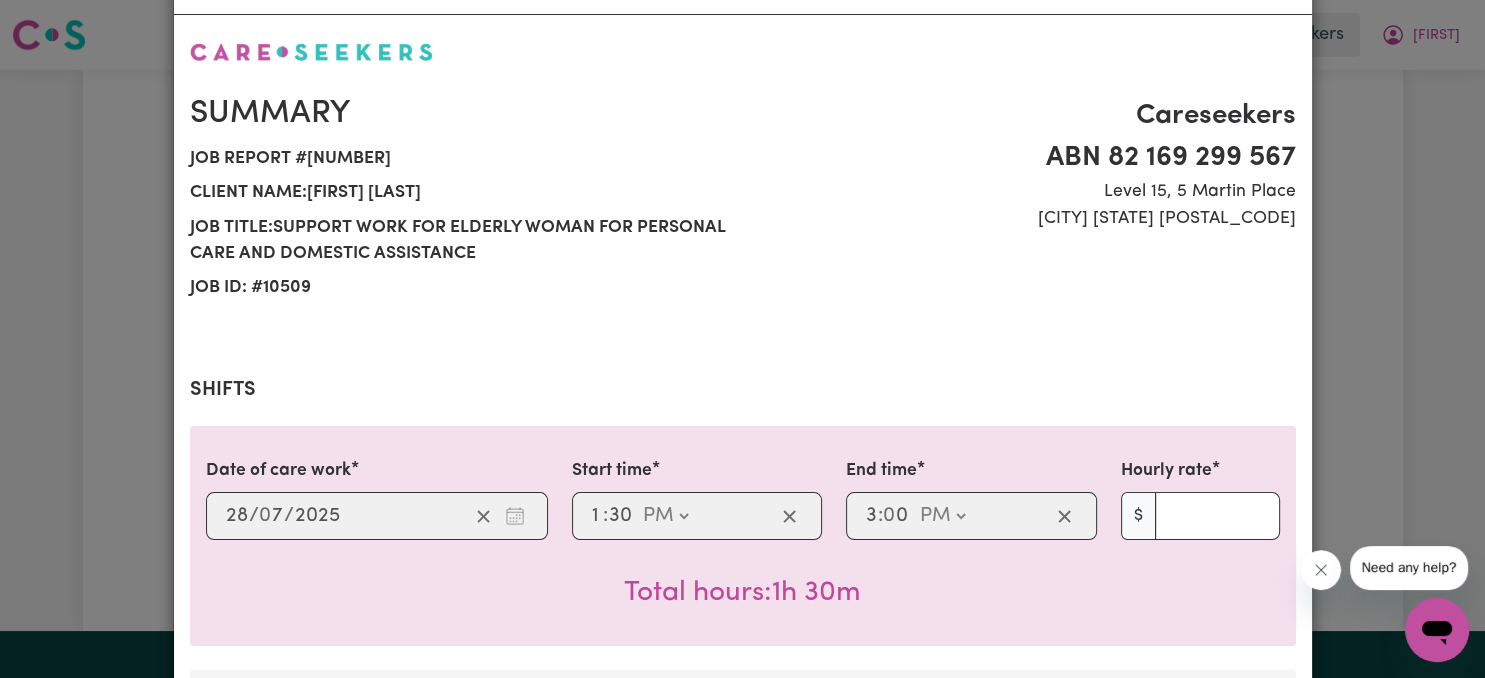 scroll, scrollTop: 0, scrollLeft: 0, axis: both 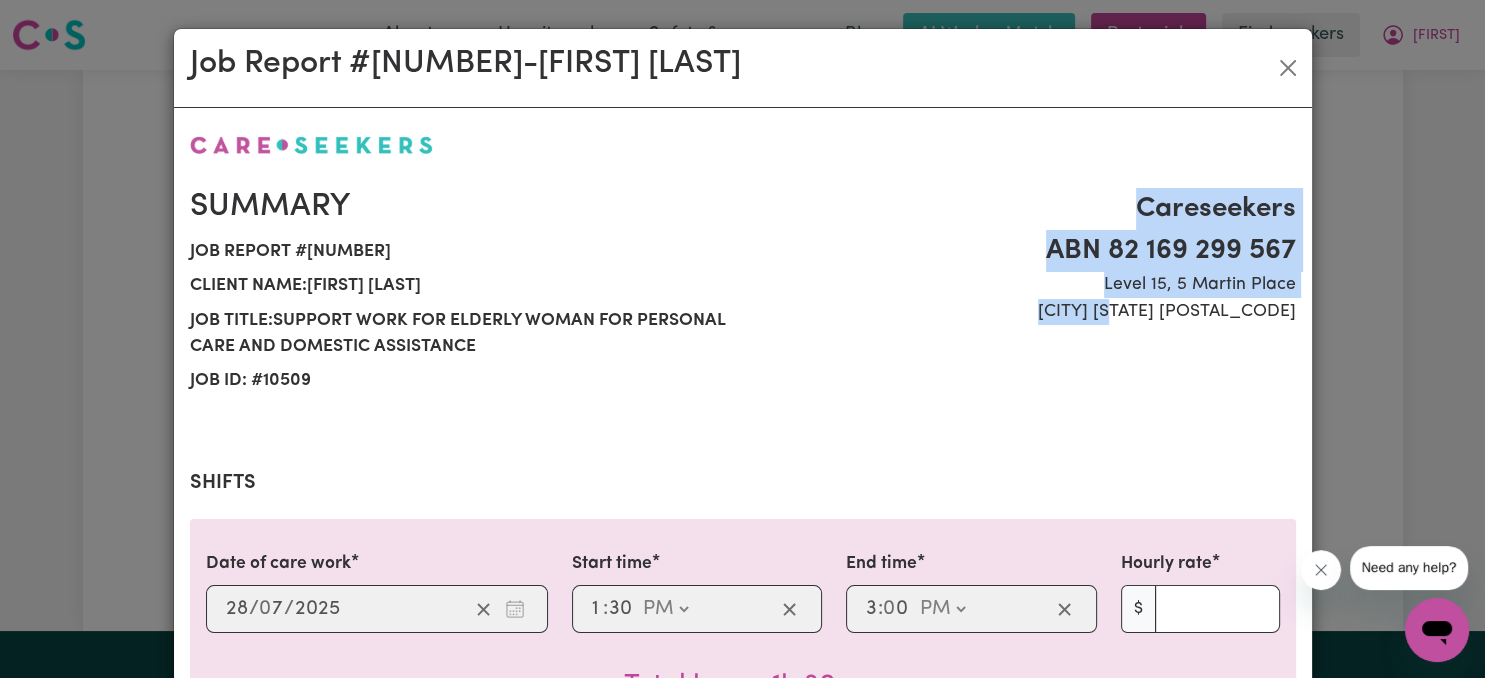 drag, startPoint x: 1140, startPoint y: 210, endPoint x: 1238, endPoint y: 420, distance: 231.74124 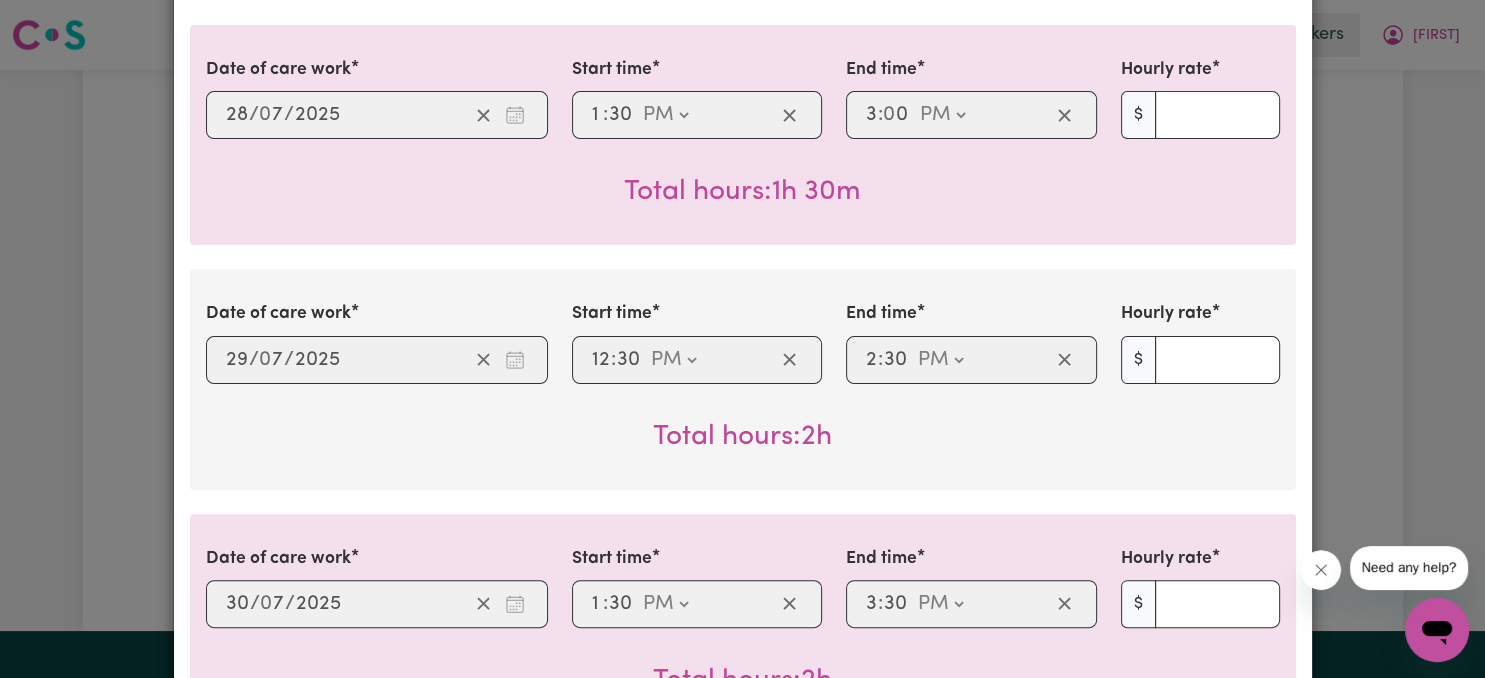 scroll, scrollTop: 576, scrollLeft: 0, axis: vertical 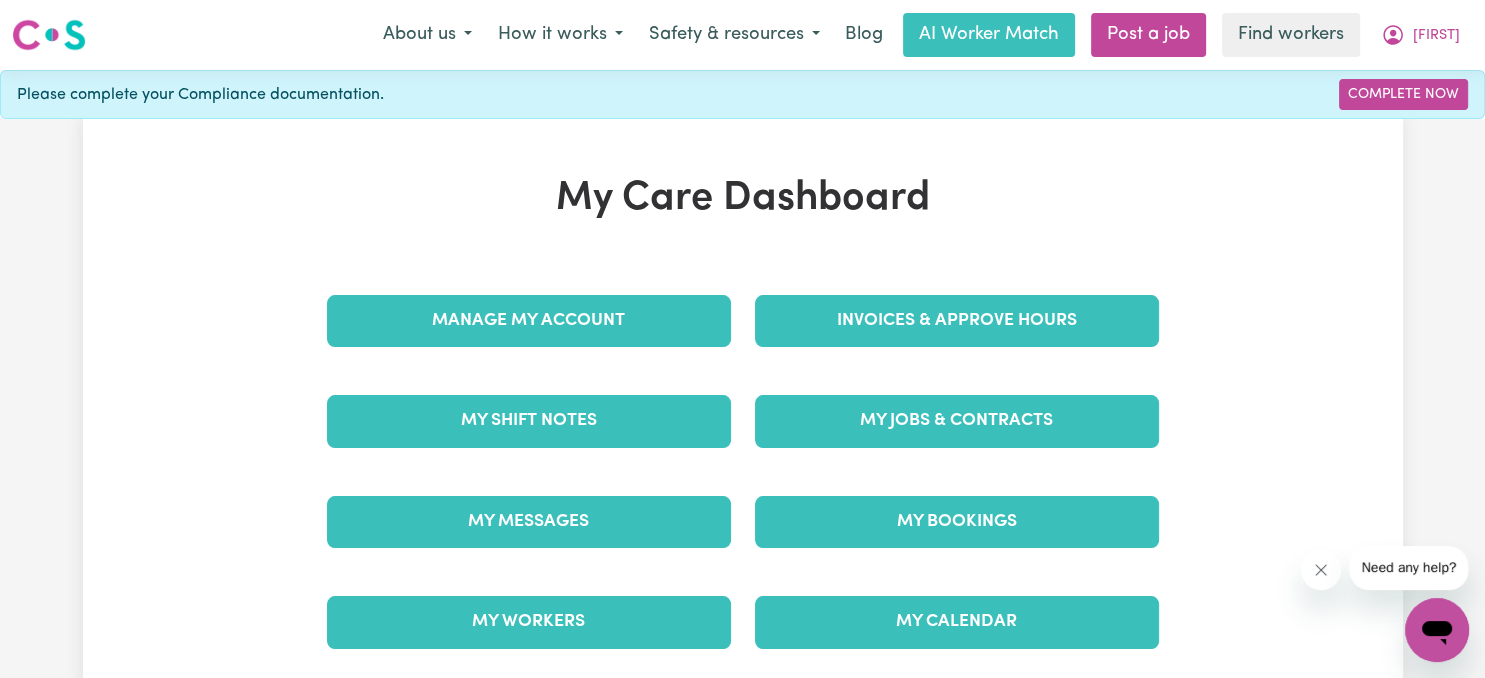 click on "Invoices & Approve Hours" at bounding box center (957, 321) 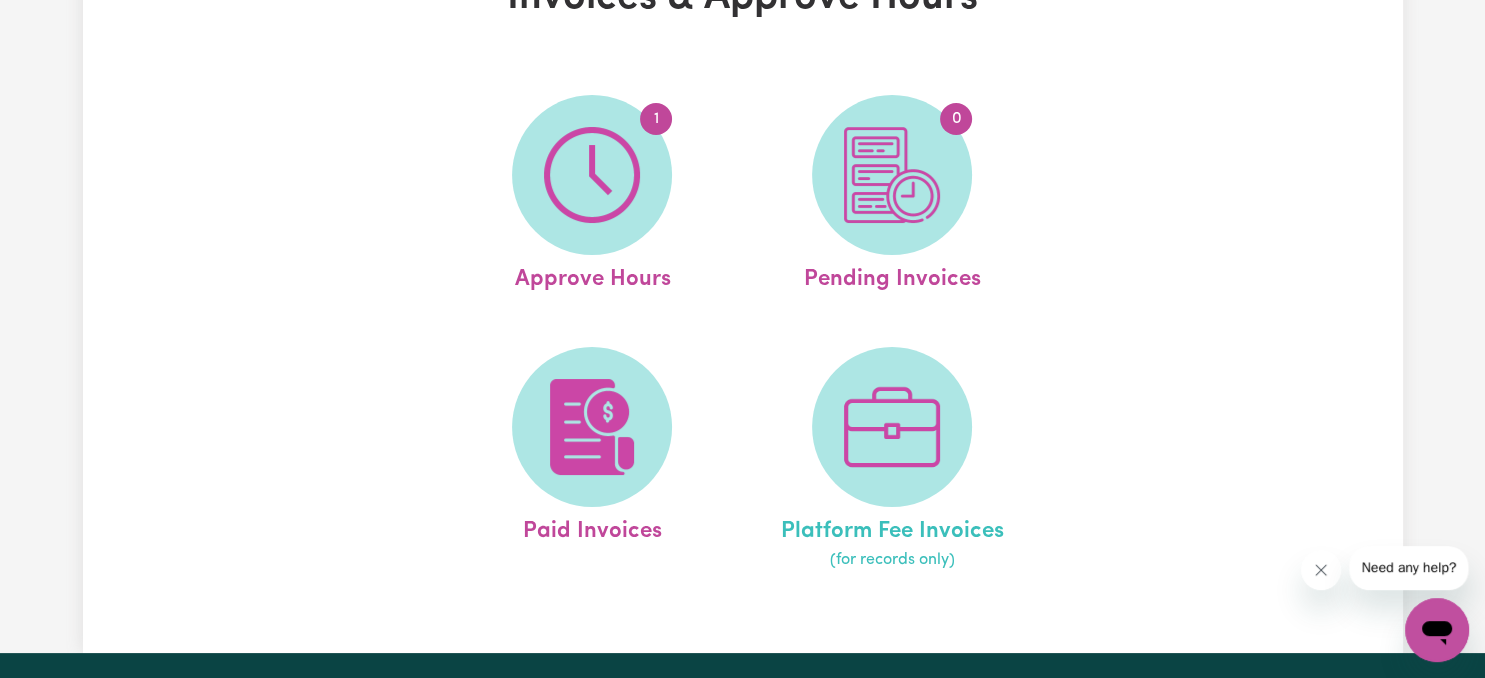 scroll, scrollTop: 0, scrollLeft: 0, axis: both 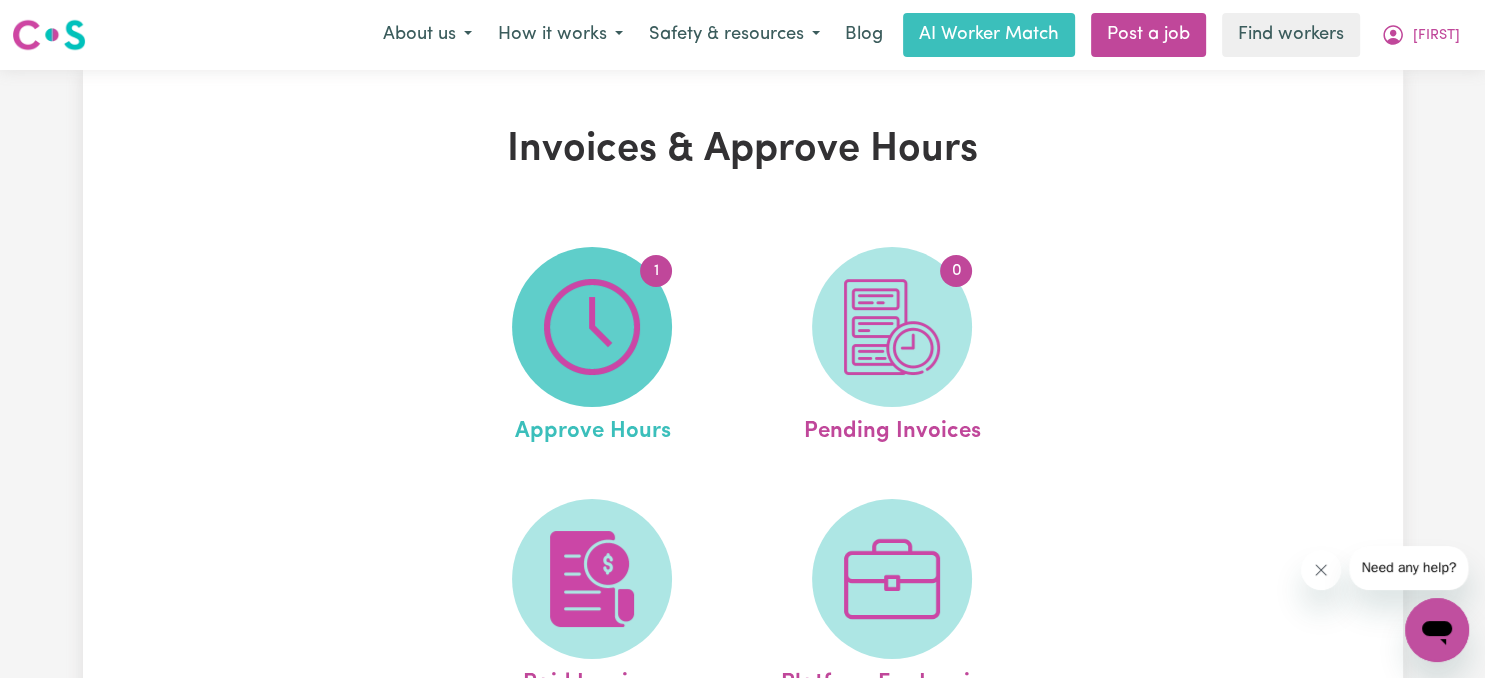 click on "1" at bounding box center [656, 271] 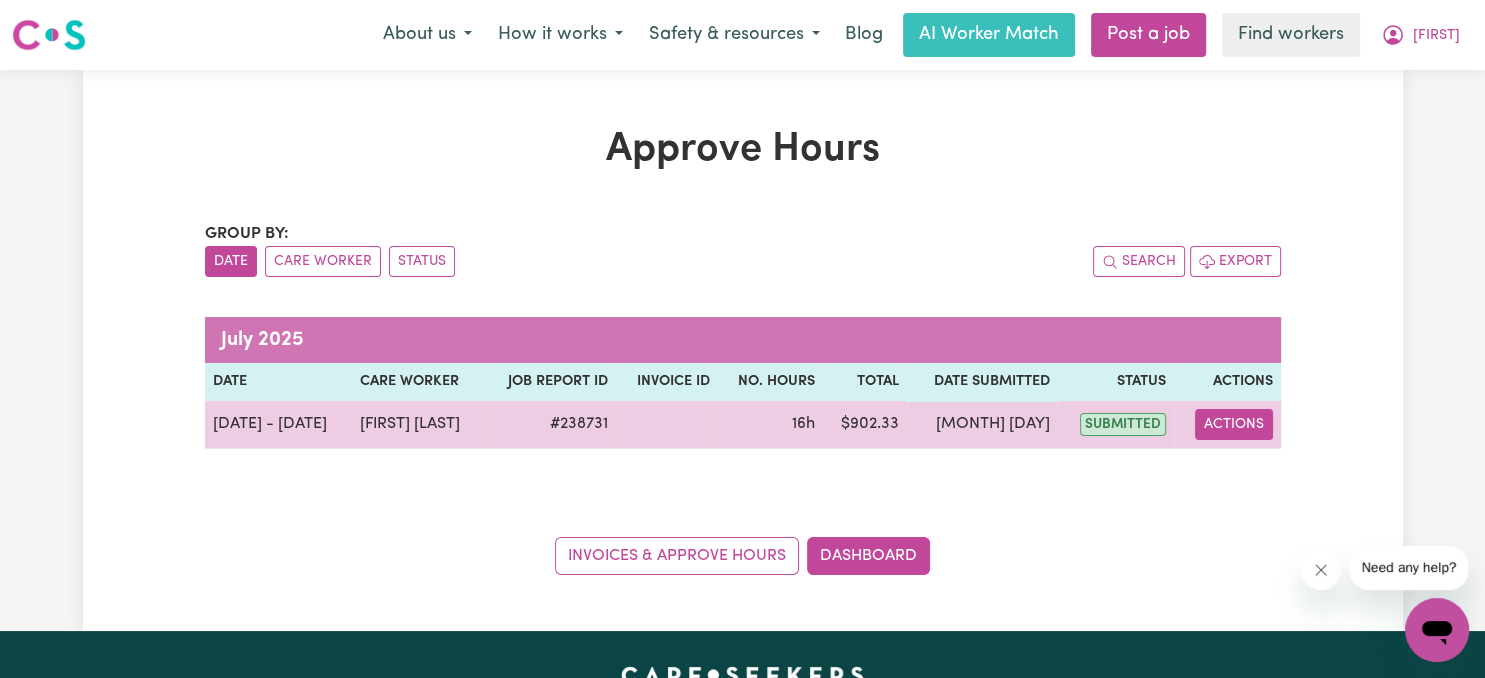 click on "Actions" at bounding box center (1234, 424) 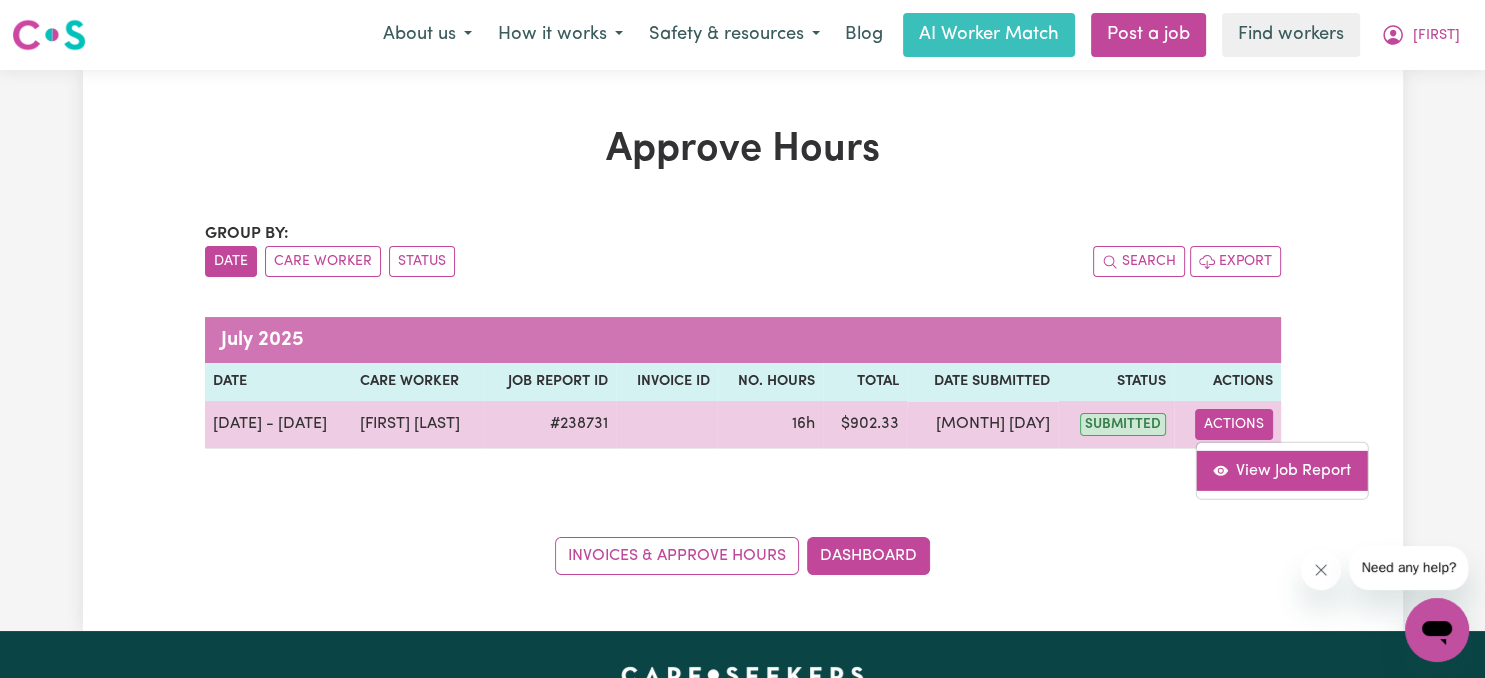 click on "View Job Report" at bounding box center [1281, 470] 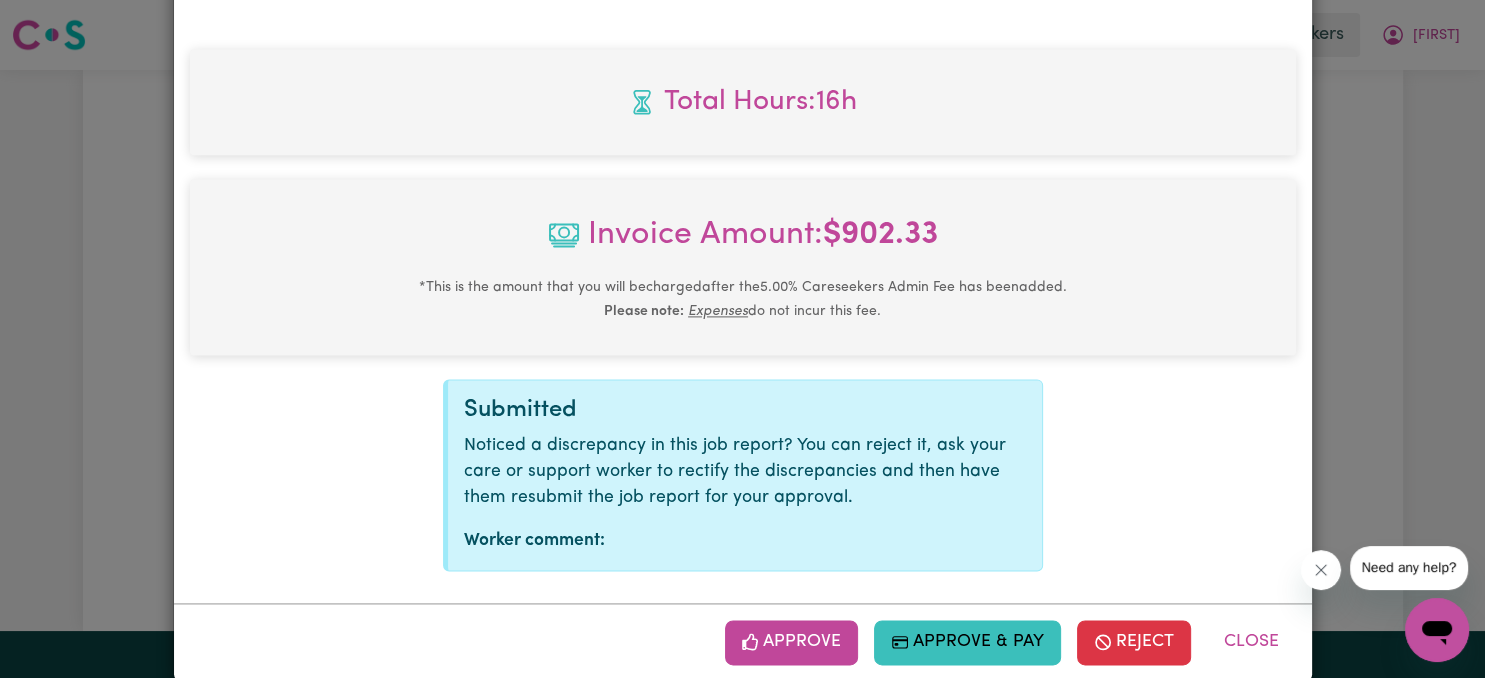 scroll, scrollTop: 2601, scrollLeft: 0, axis: vertical 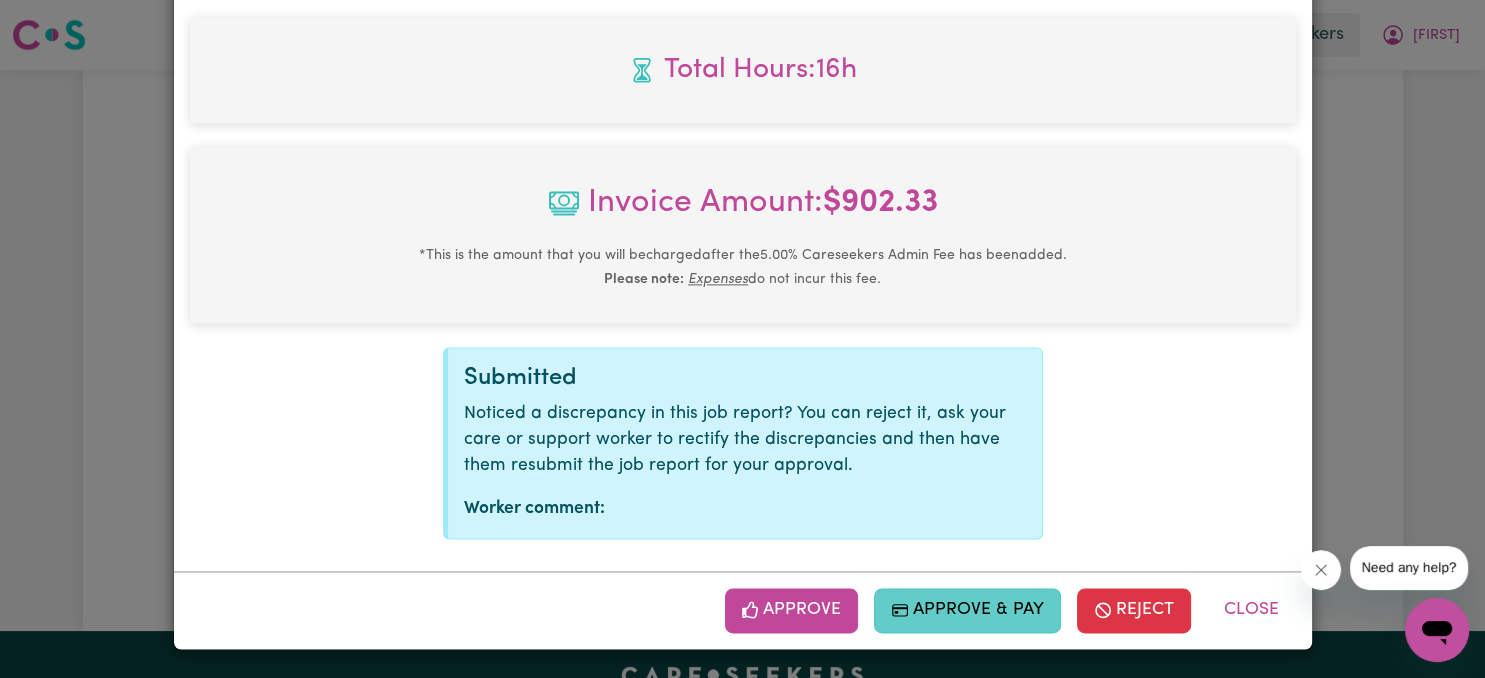 click on "Approve & Pay" at bounding box center [967, 610] 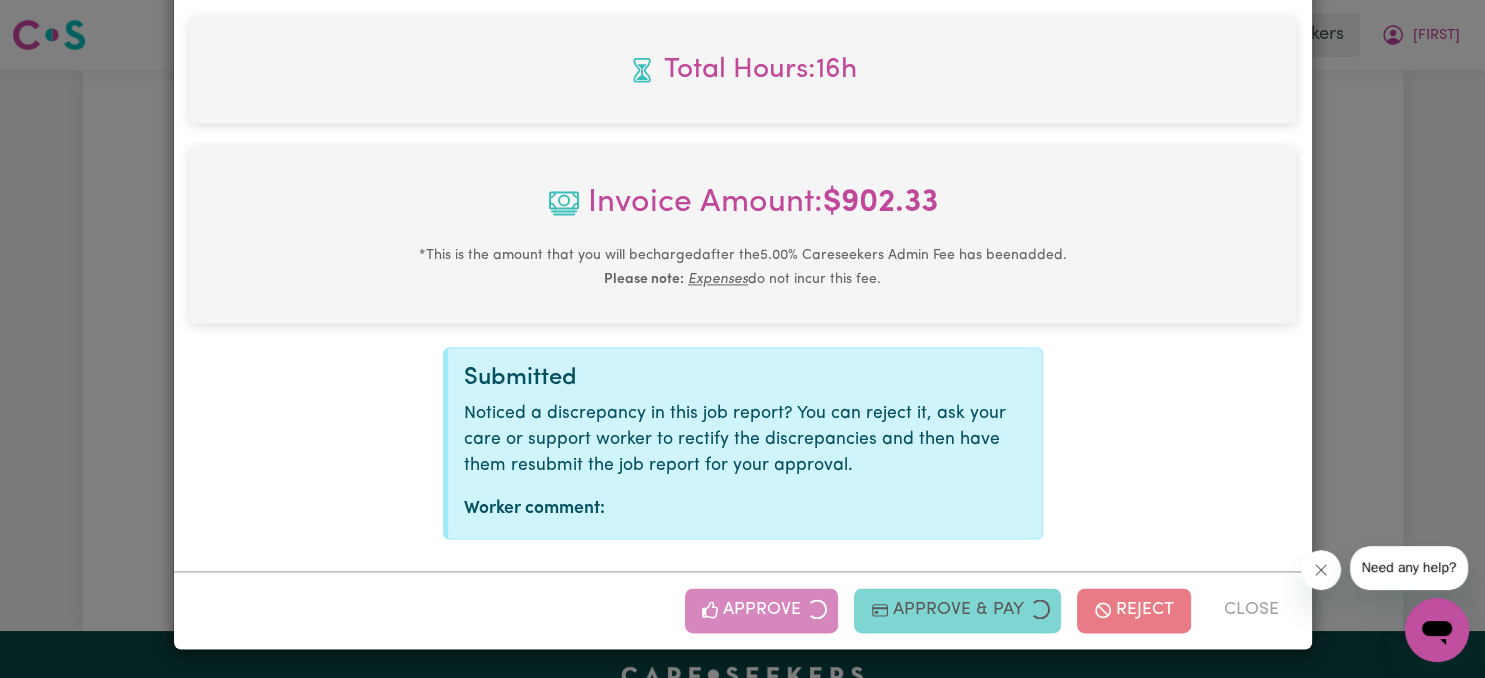 scroll, scrollTop: 2278, scrollLeft: 0, axis: vertical 